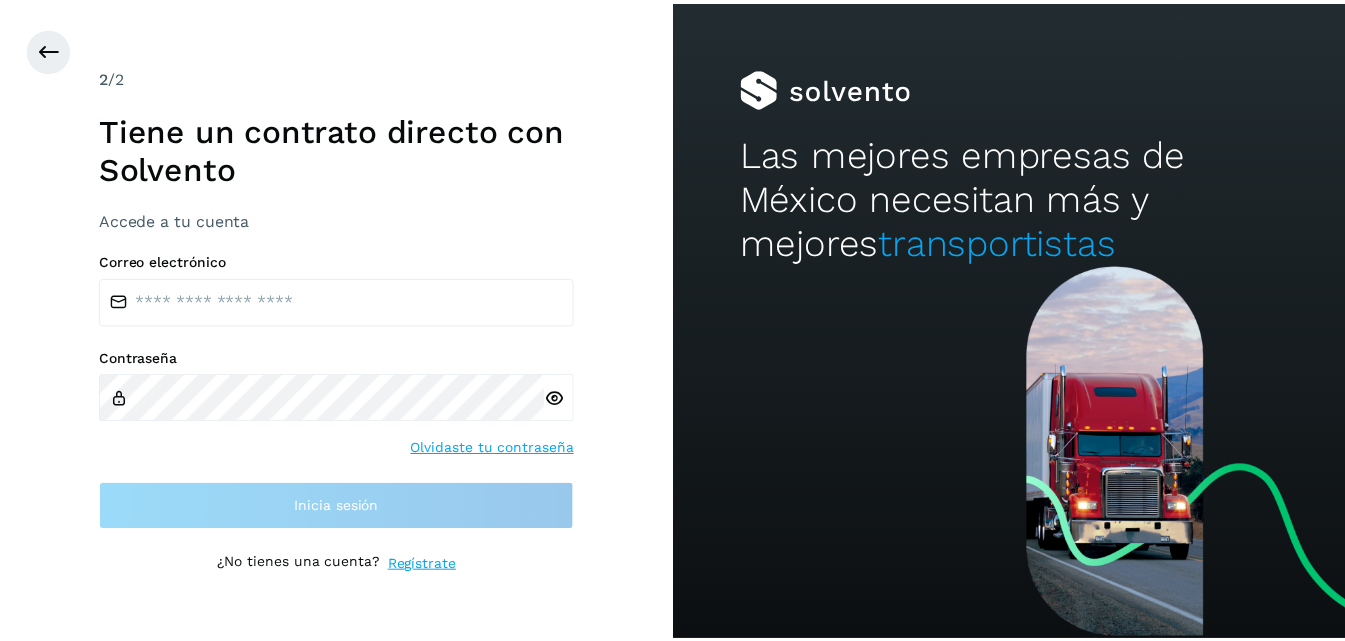 scroll, scrollTop: 0, scrollLeft: 0, axis: both 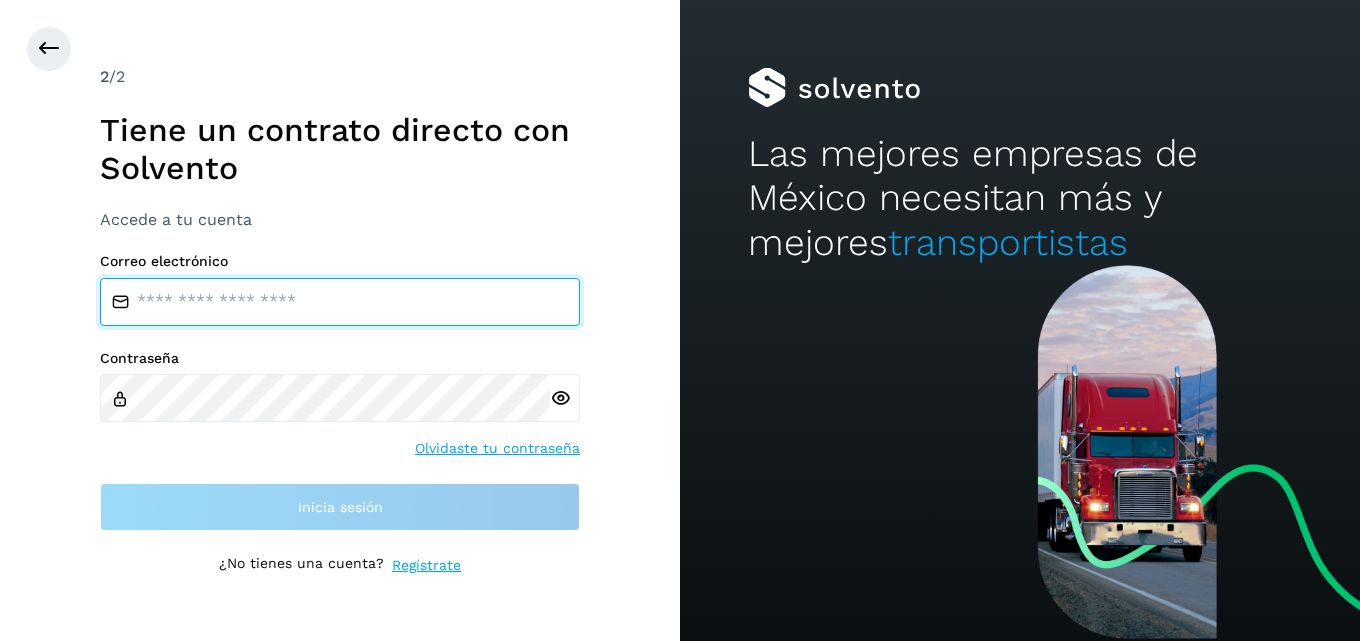 click at bounding box center (340, 302) 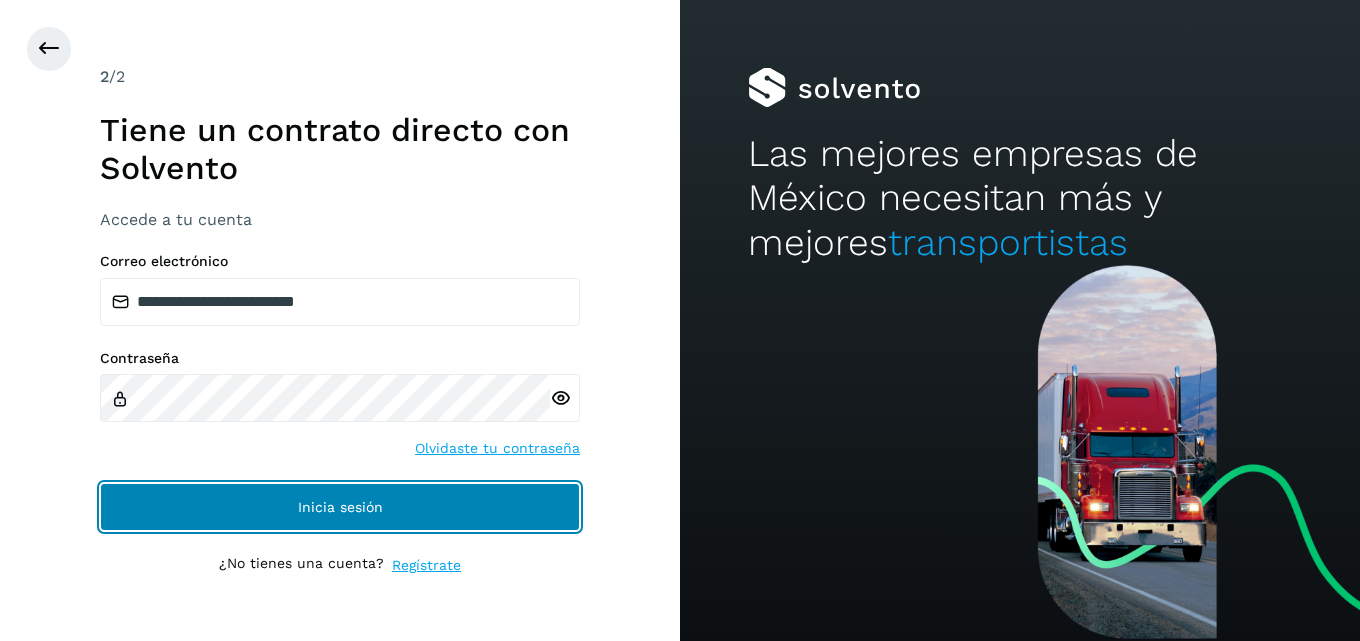 click on "Inicia sesión" 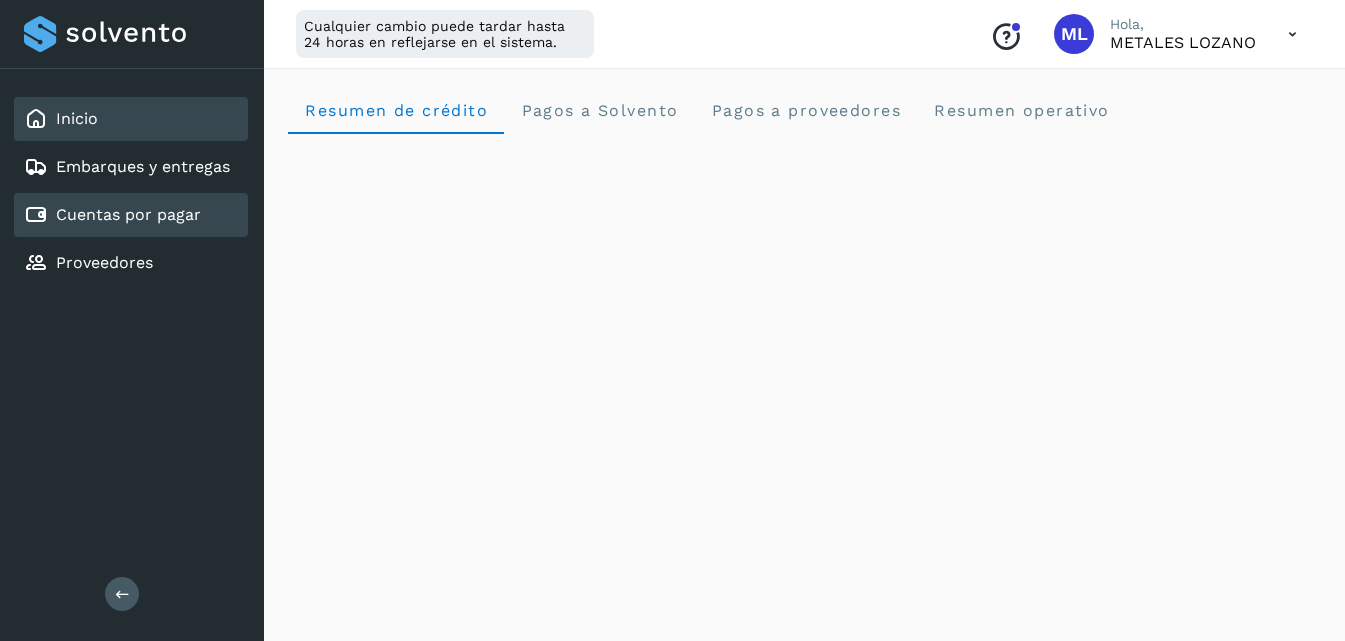 click on "Cuentas por pagar" at bounding box center [128, 214] 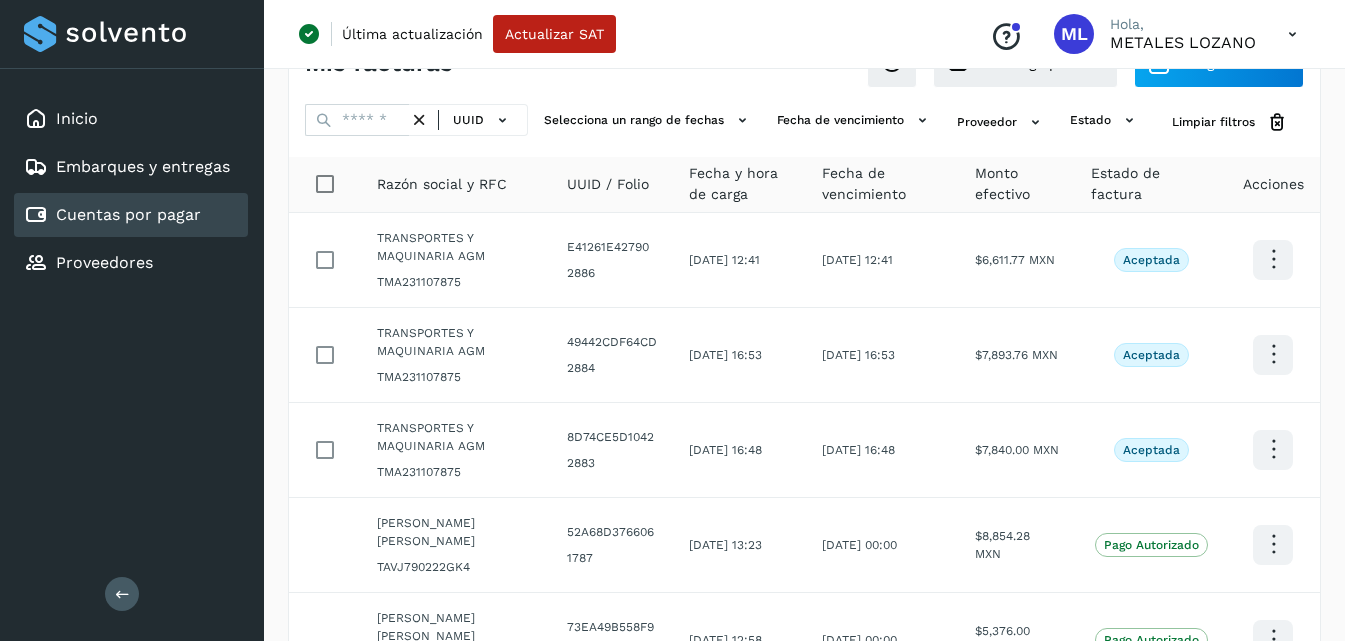scroll, scrollTop: 100, scrollLeft: 0, axis: vertical 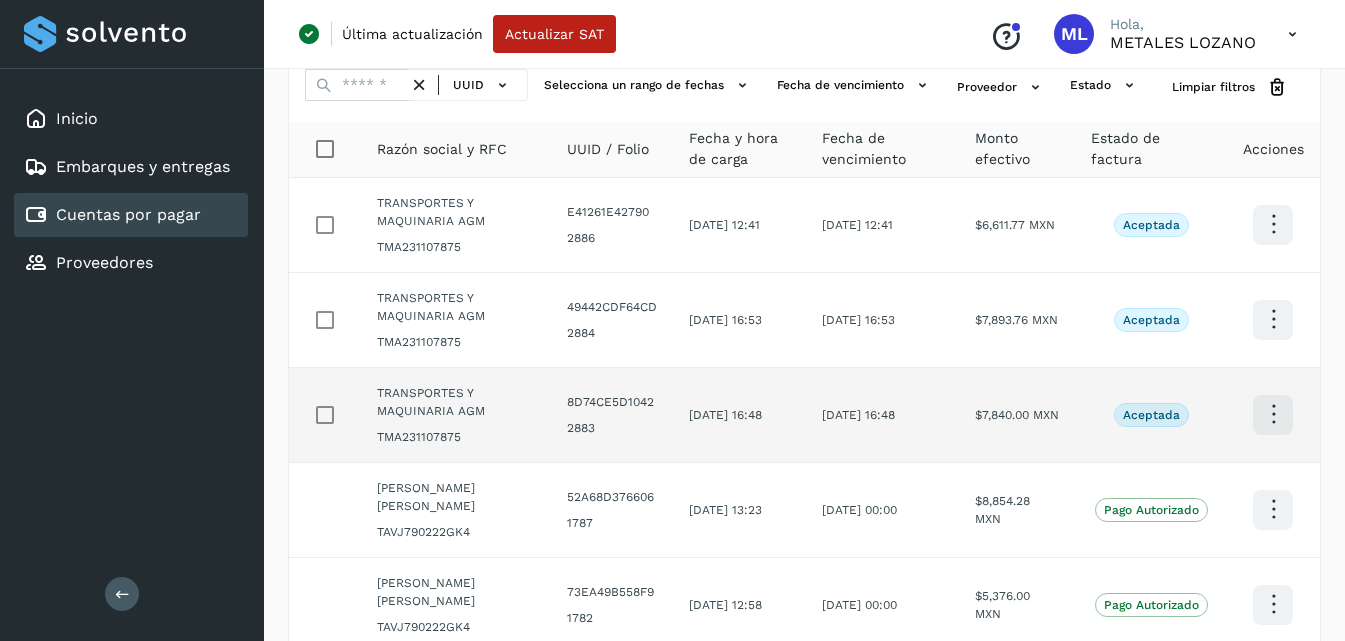 click at bounding box center [1273, 224] 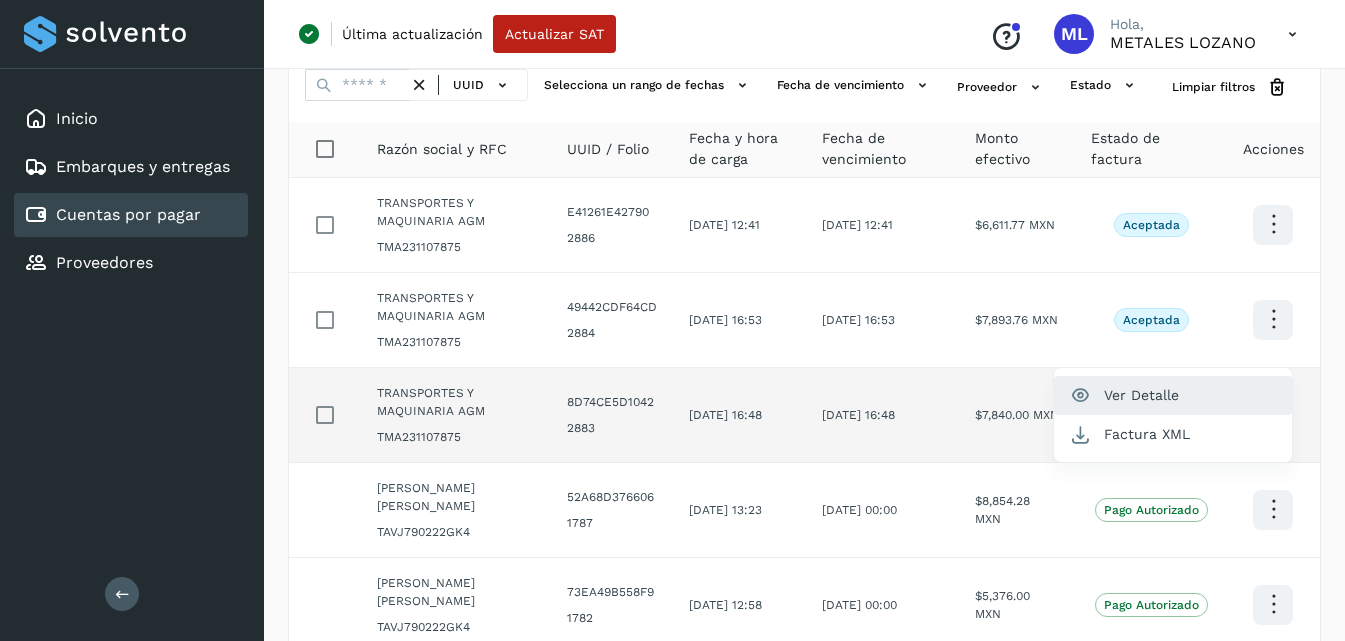 click on "Ver Detalle" 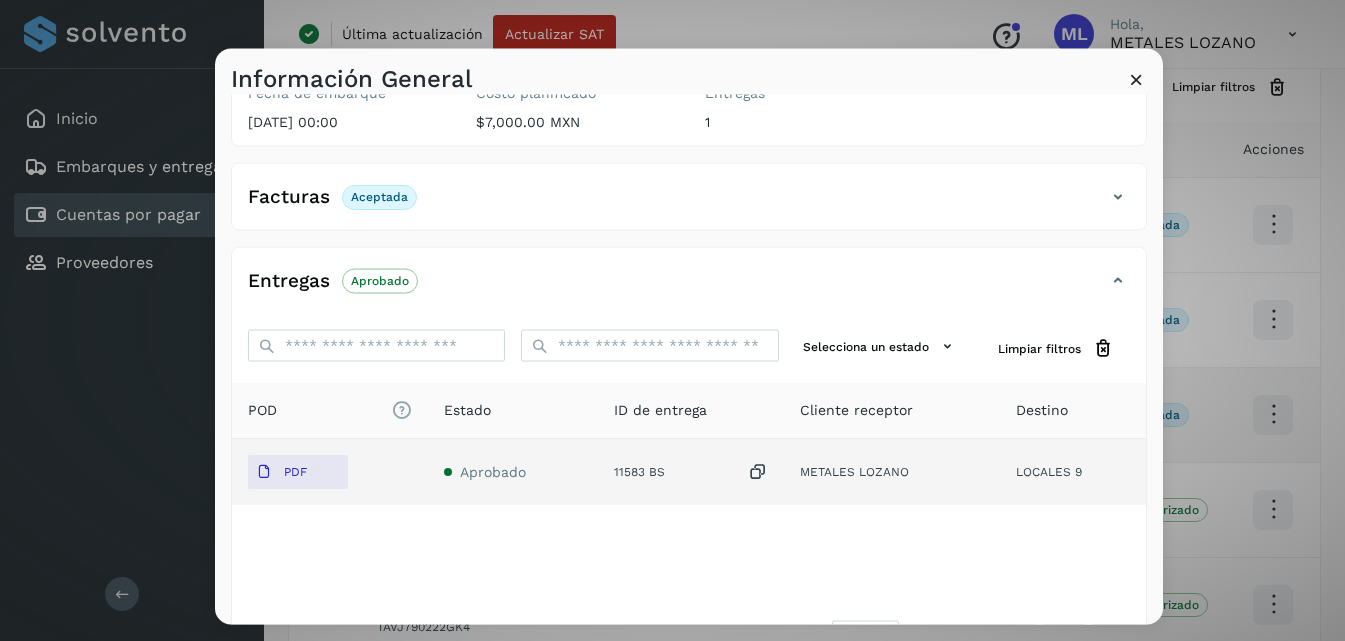 scroll, scrollTop: 326, scrollLeft: 0, axis: vertical 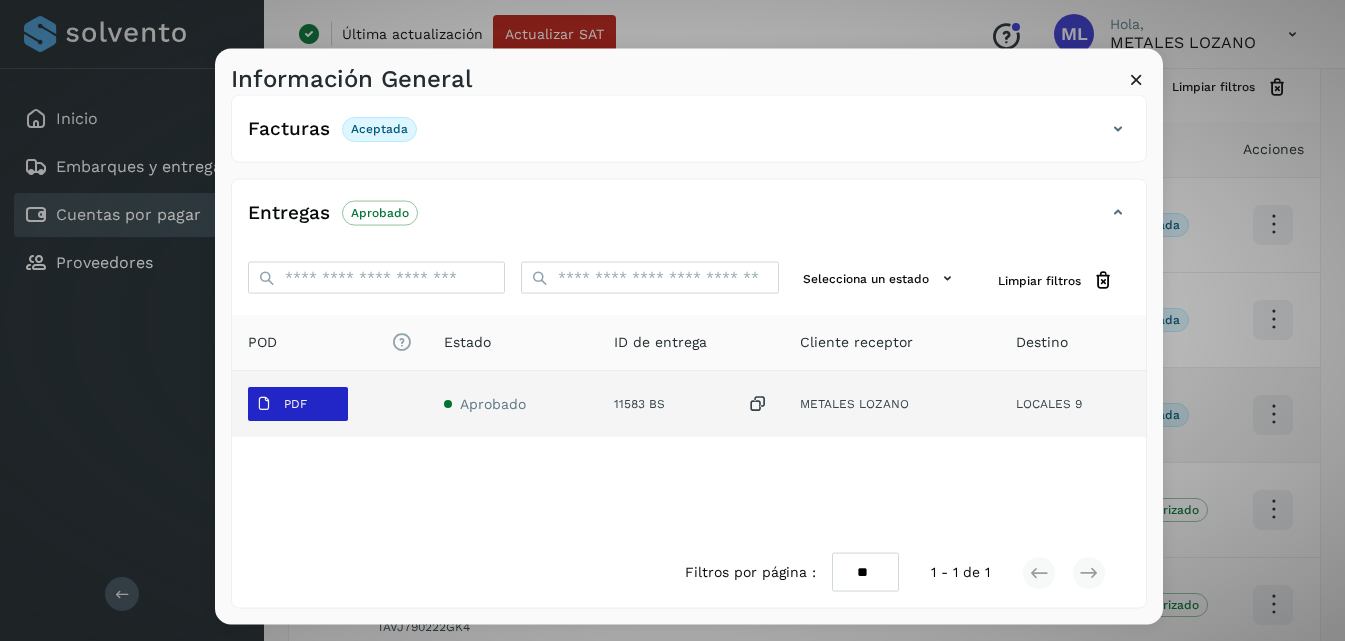 click on "PDF" at bounding box center [298, 404] 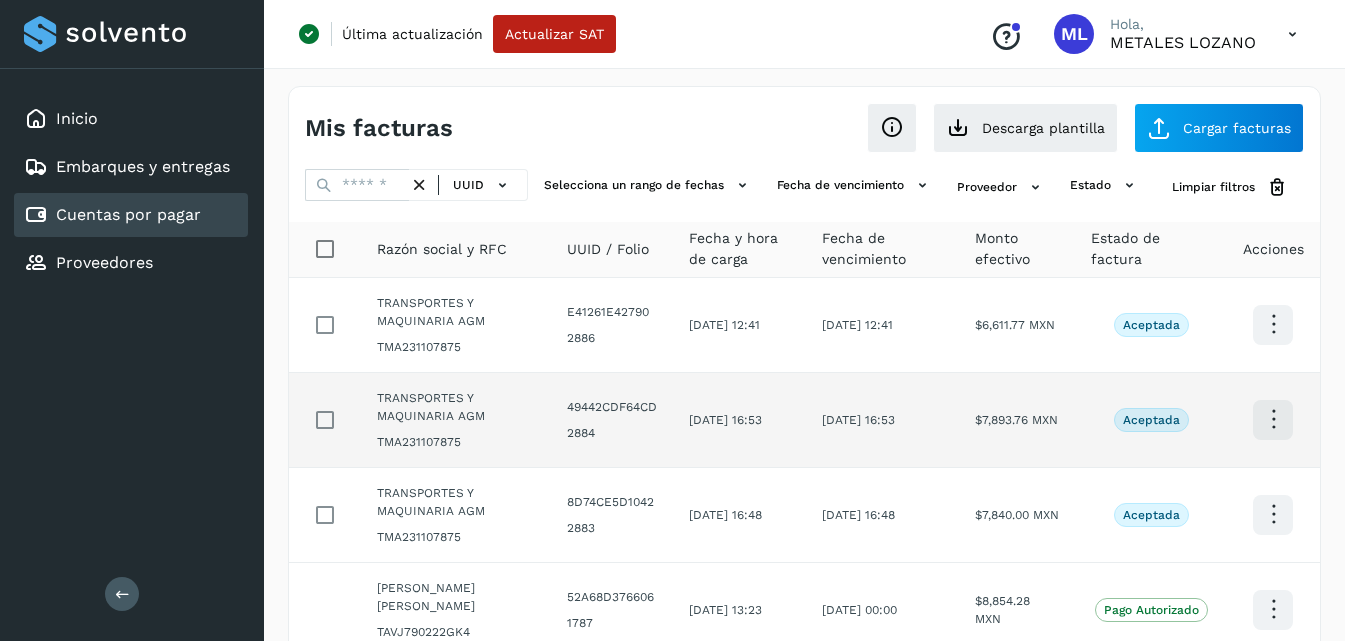 click at bounding box center [1273, 324] 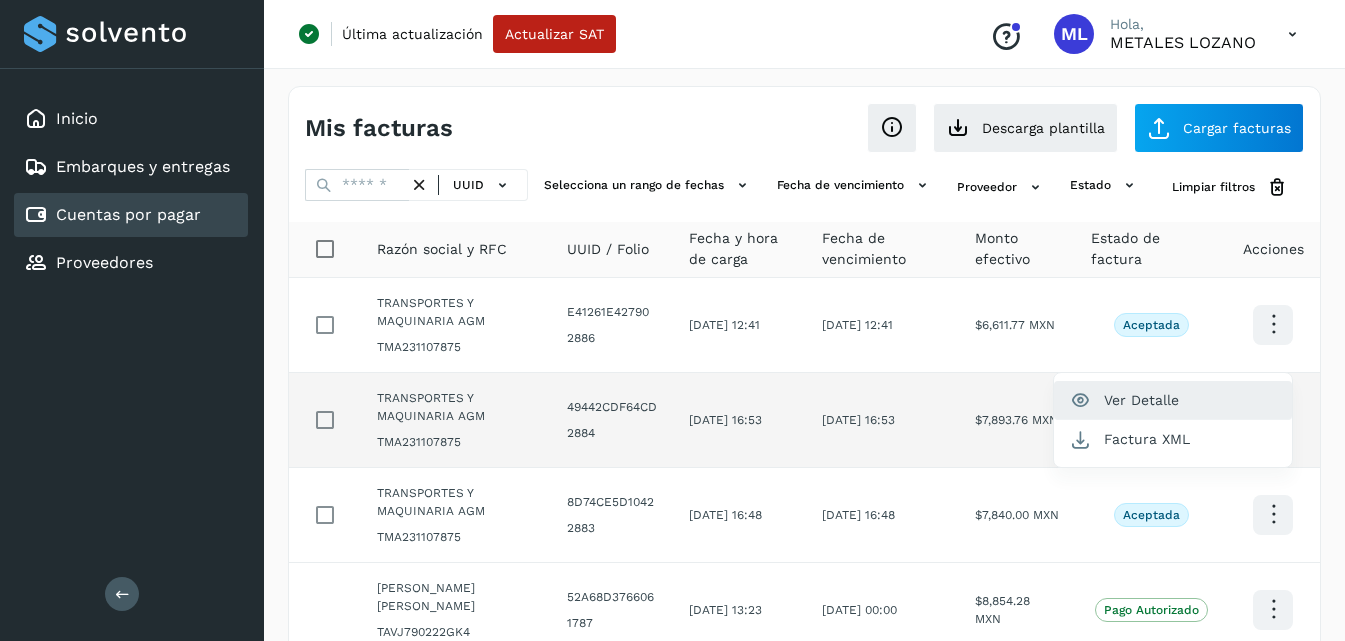 click on "Ver Detalle" 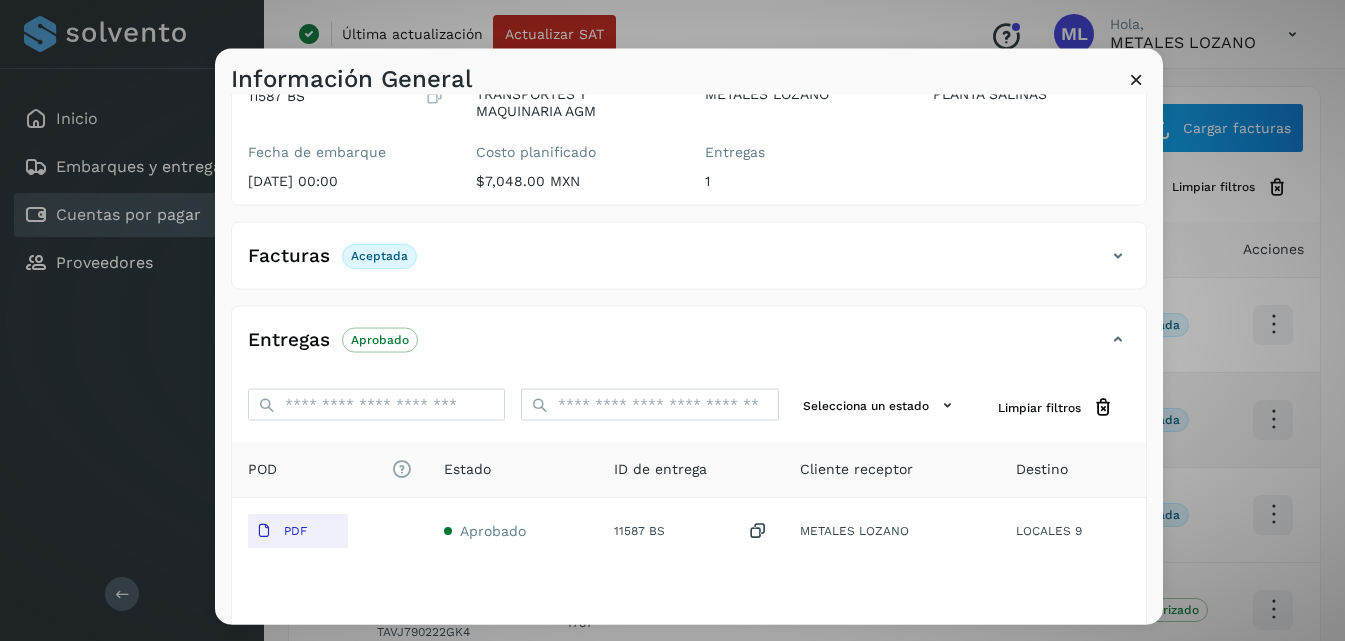 scroll, scrollTop: 200, scrollLeft: 0, axis: vertical 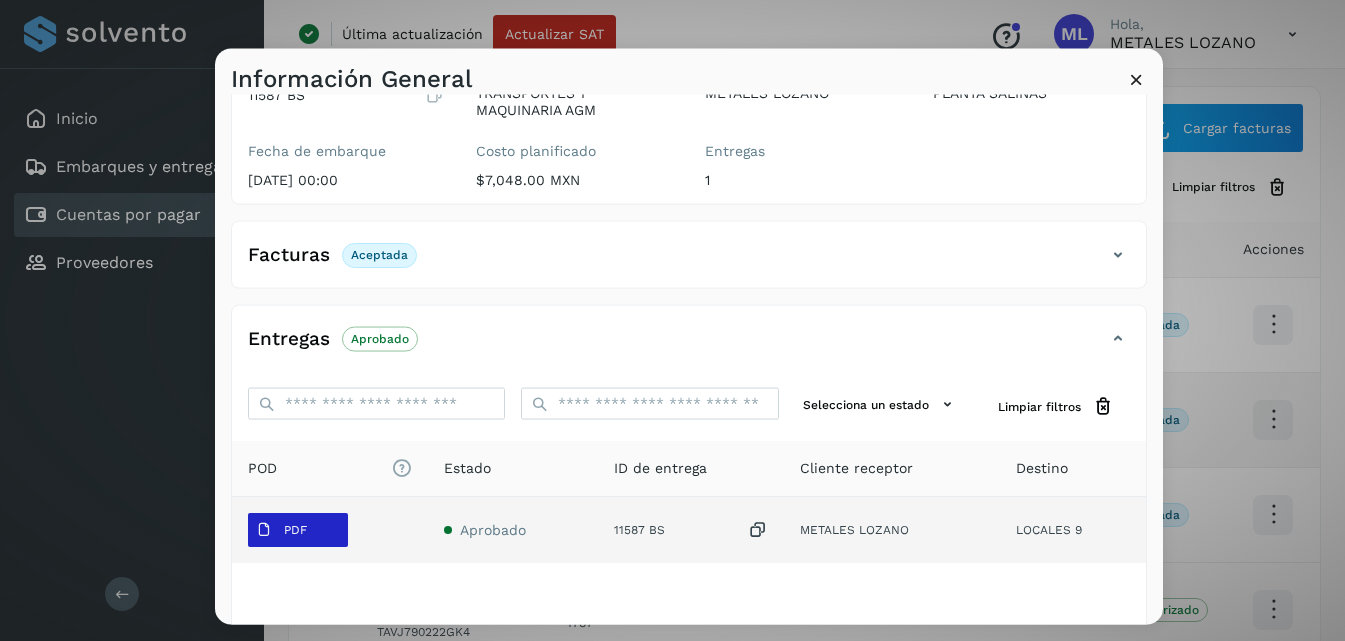 click on "PDF" at bounding box center [281, 530] 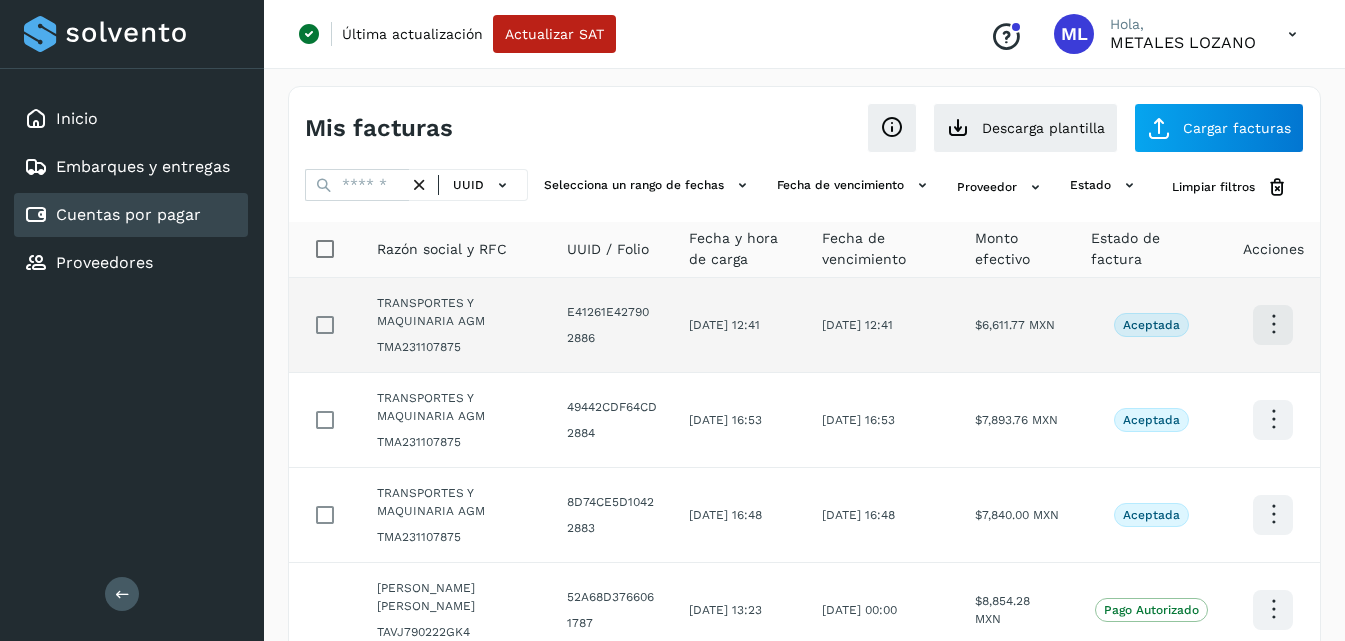 click at bounding box center [1273, 324] 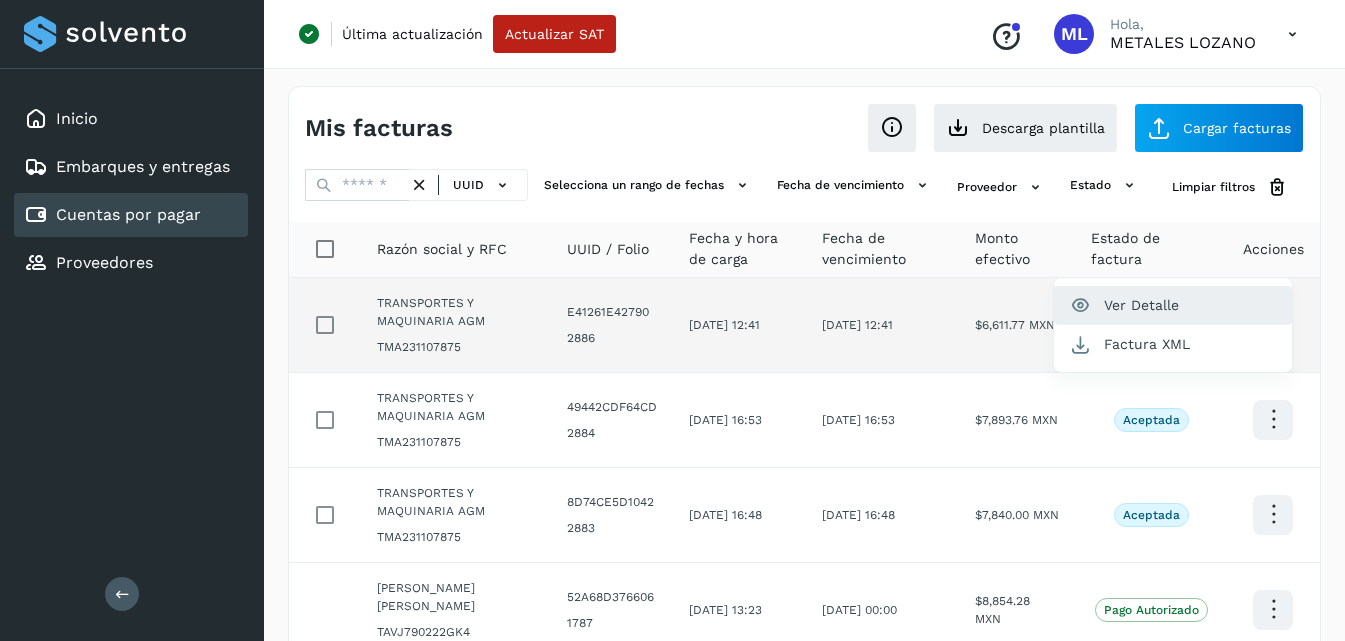 click on "Ver Detalle" 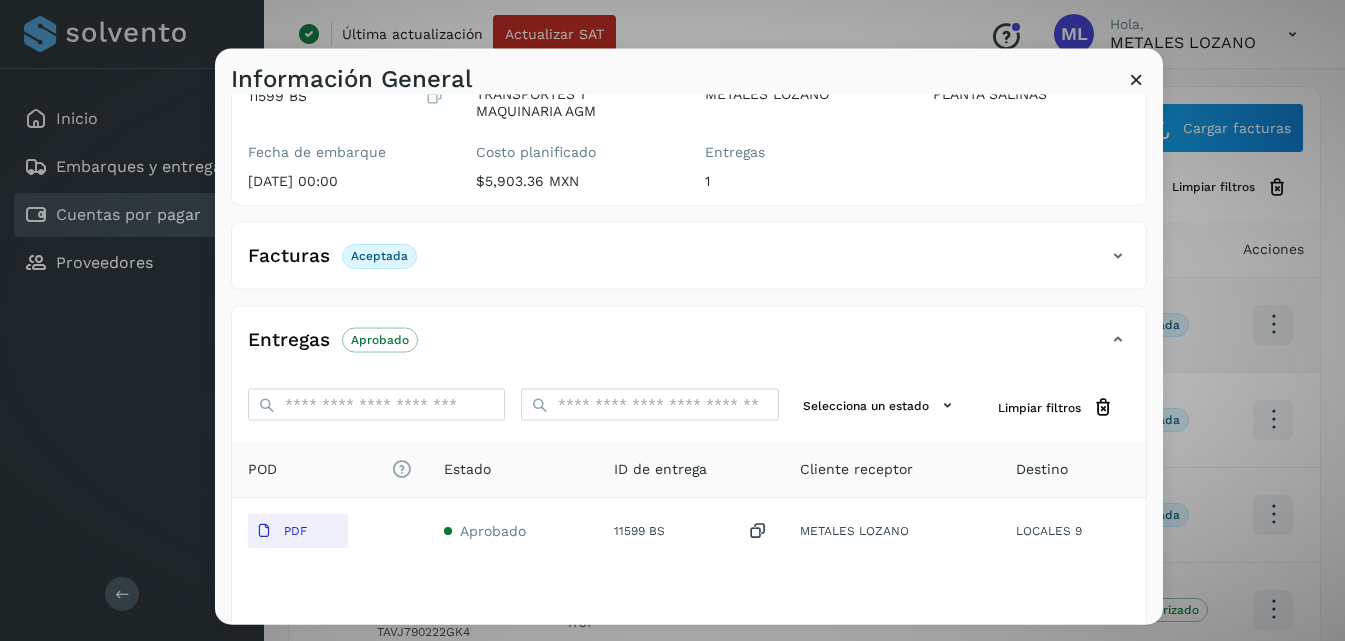 scroll, scrollTop: 300, scrollLeft: 0, axis: vertical 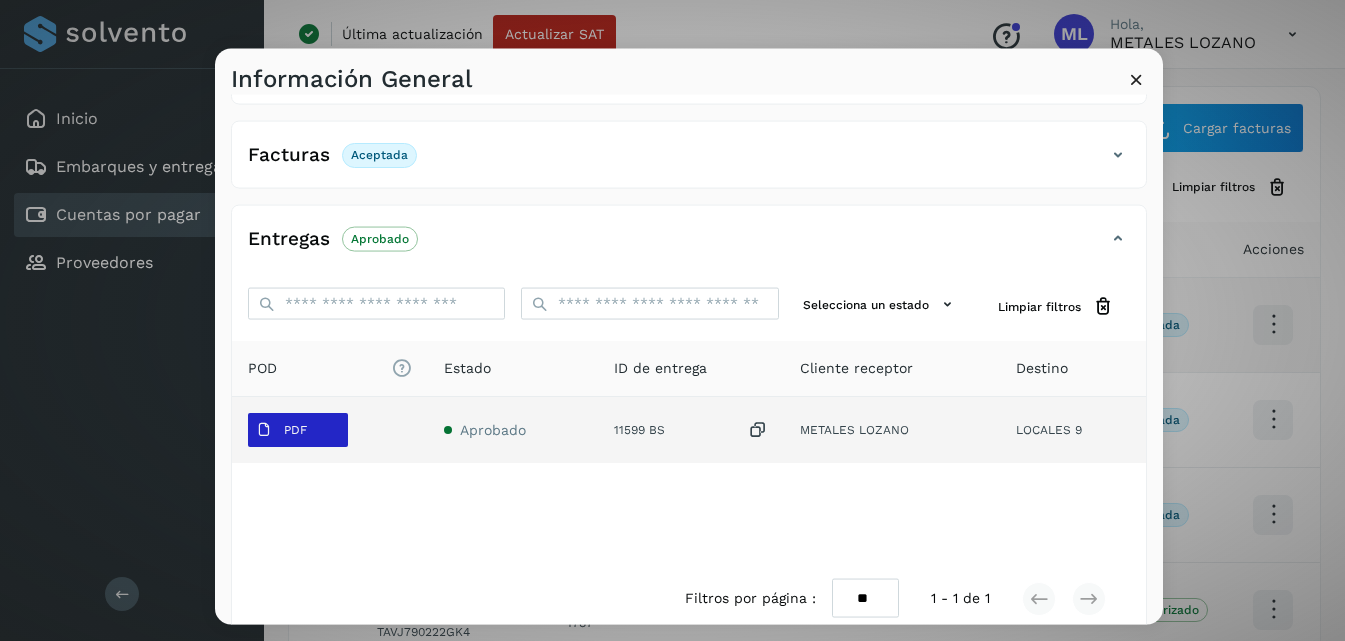 click on "PDF" at bounding box center [295, 430] 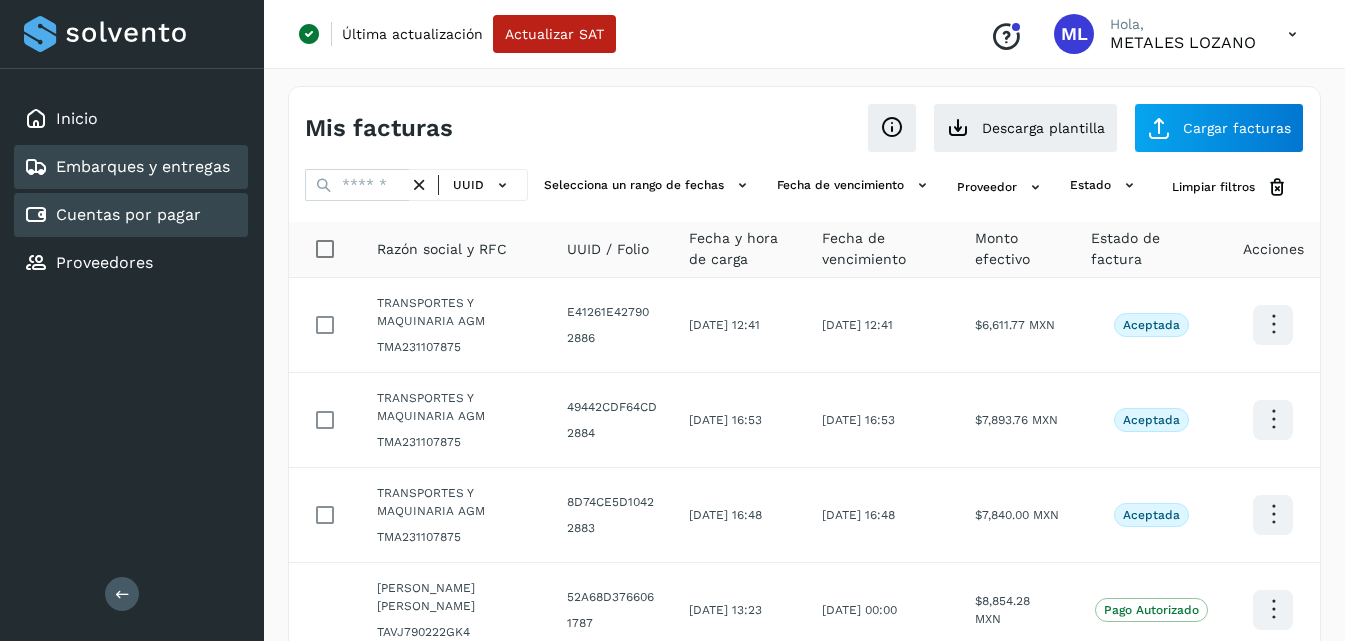 click on "Embarques y entregas" at bounding box center (143, 166) 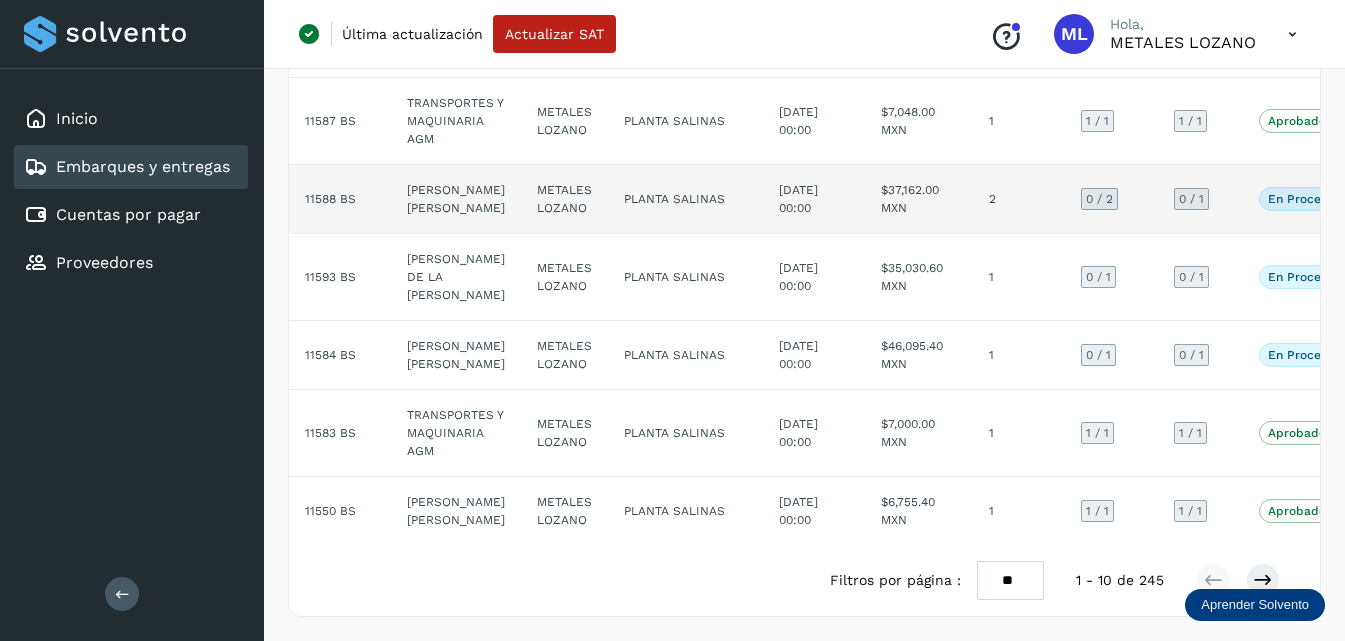 scroll, scrollTop: 599, scrollLeft: 0, axis: vertical 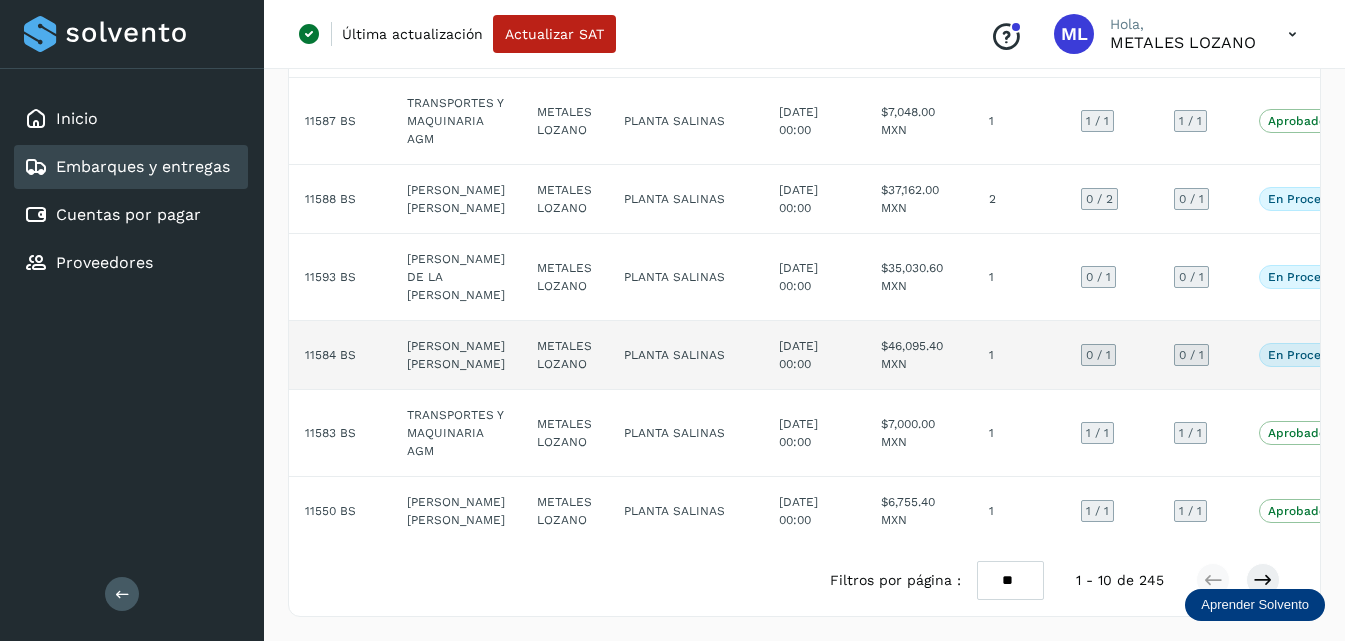 click on "[PERSON_NAME] [PERSON_NAME]" 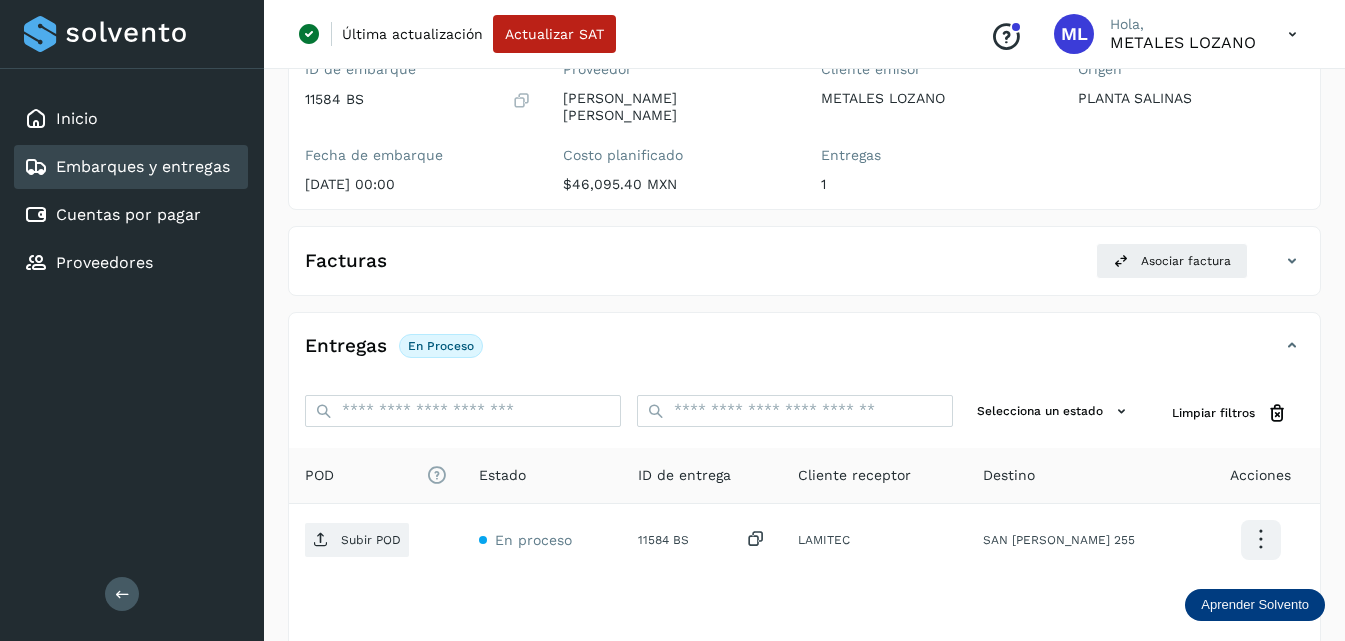 scroll, scrollTop: 14, scrollLeft: 0, axis: vertical 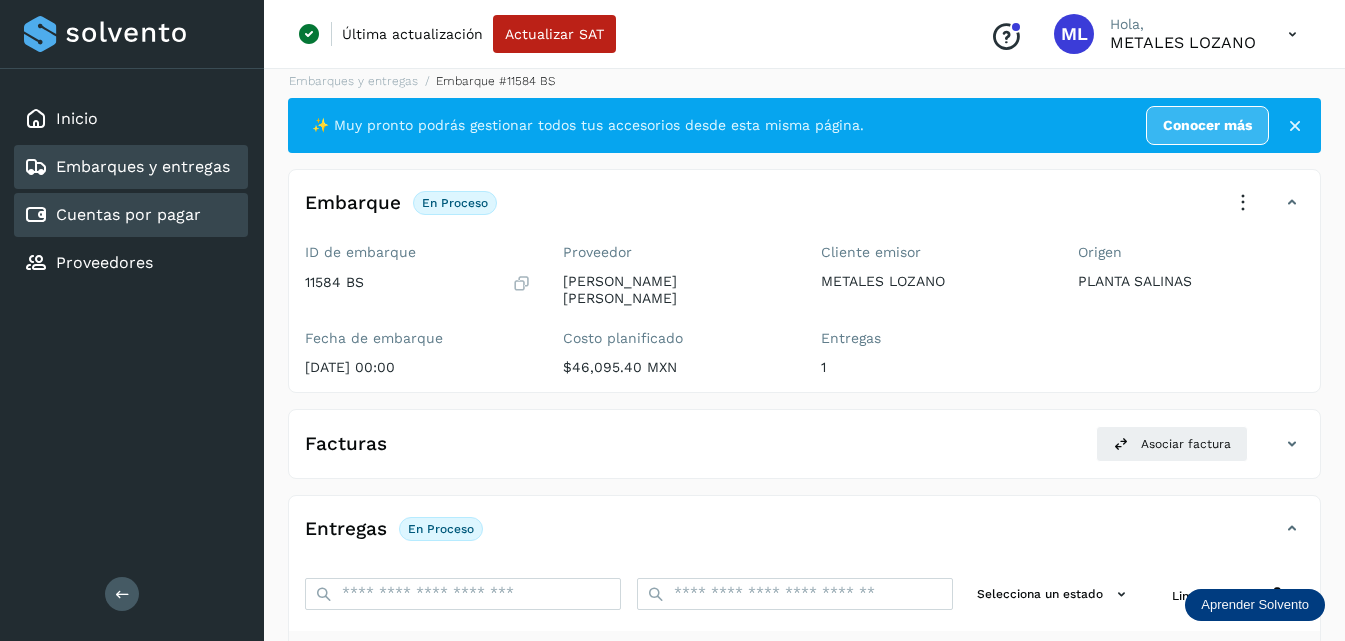 click on "Cuentas por pagar" at bounding box center [128, 214] 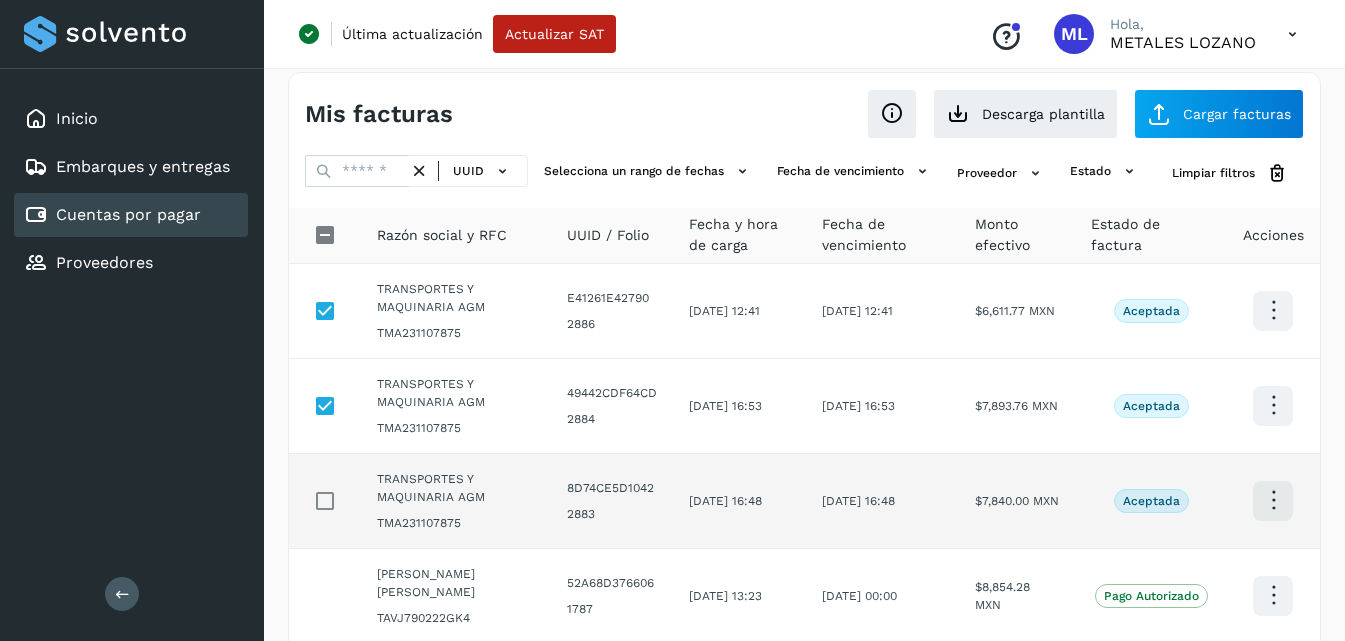 click 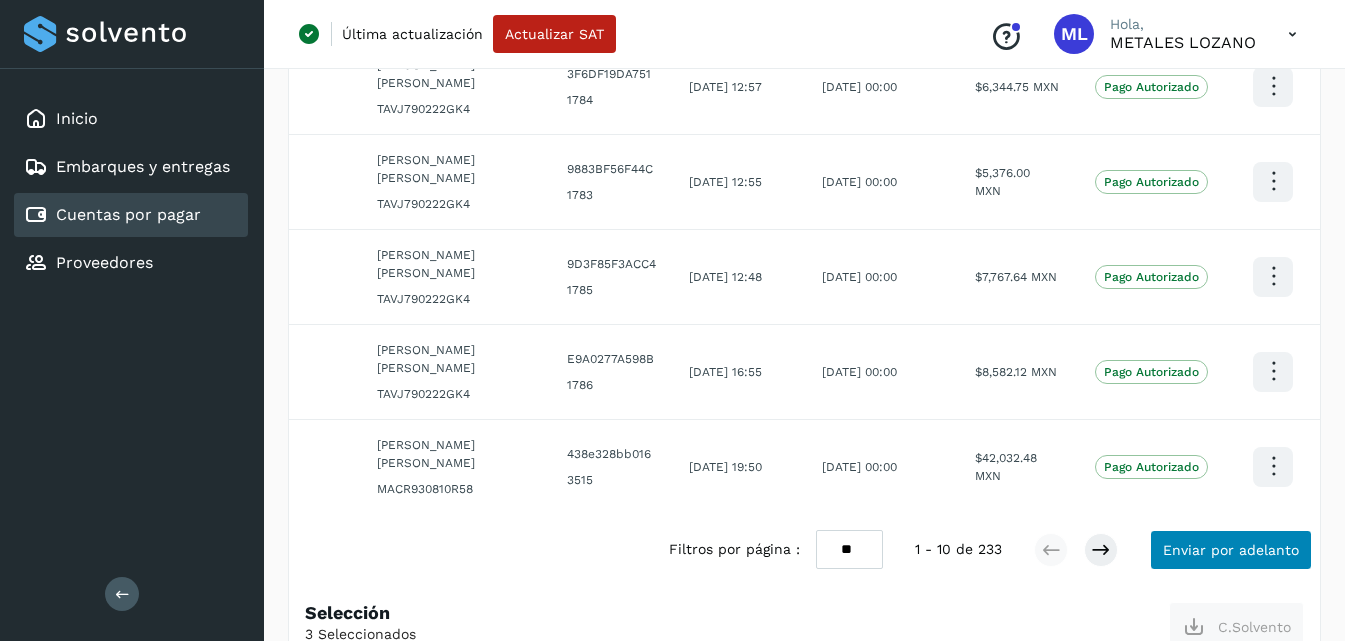 scroll, scrollTop: 765, scrollLeft: 0, axis: vertical 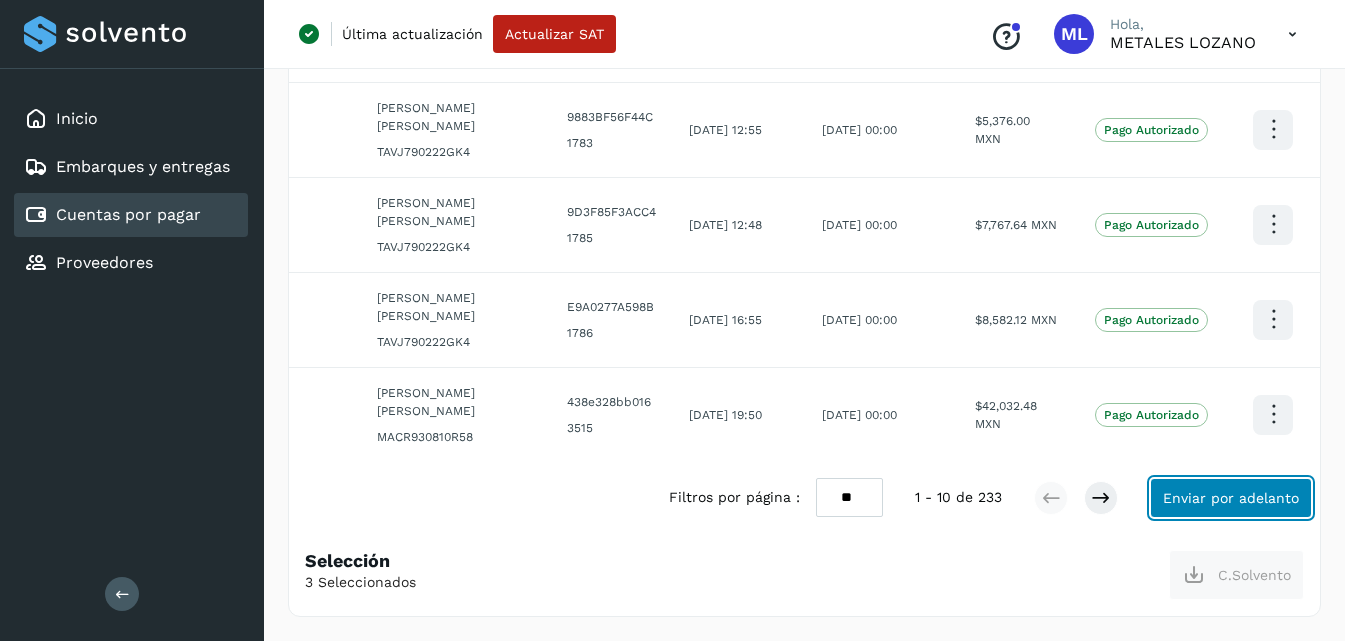 click on "Enviar por adelanto" 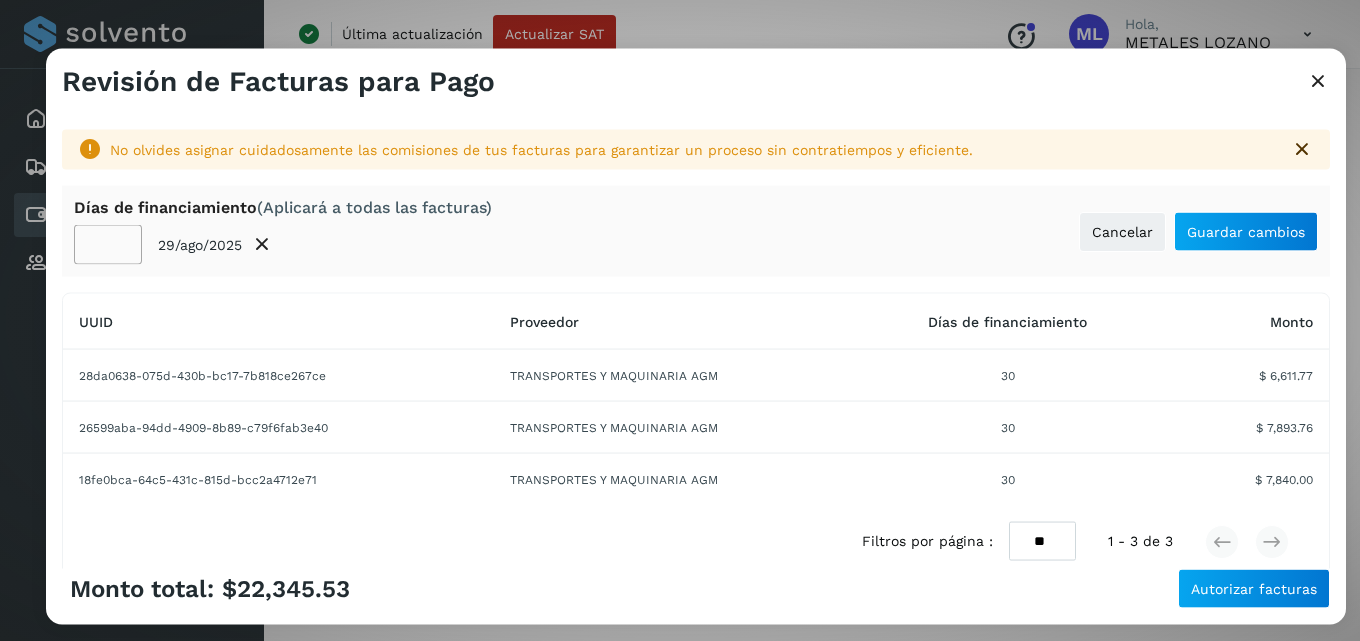 click on "**" 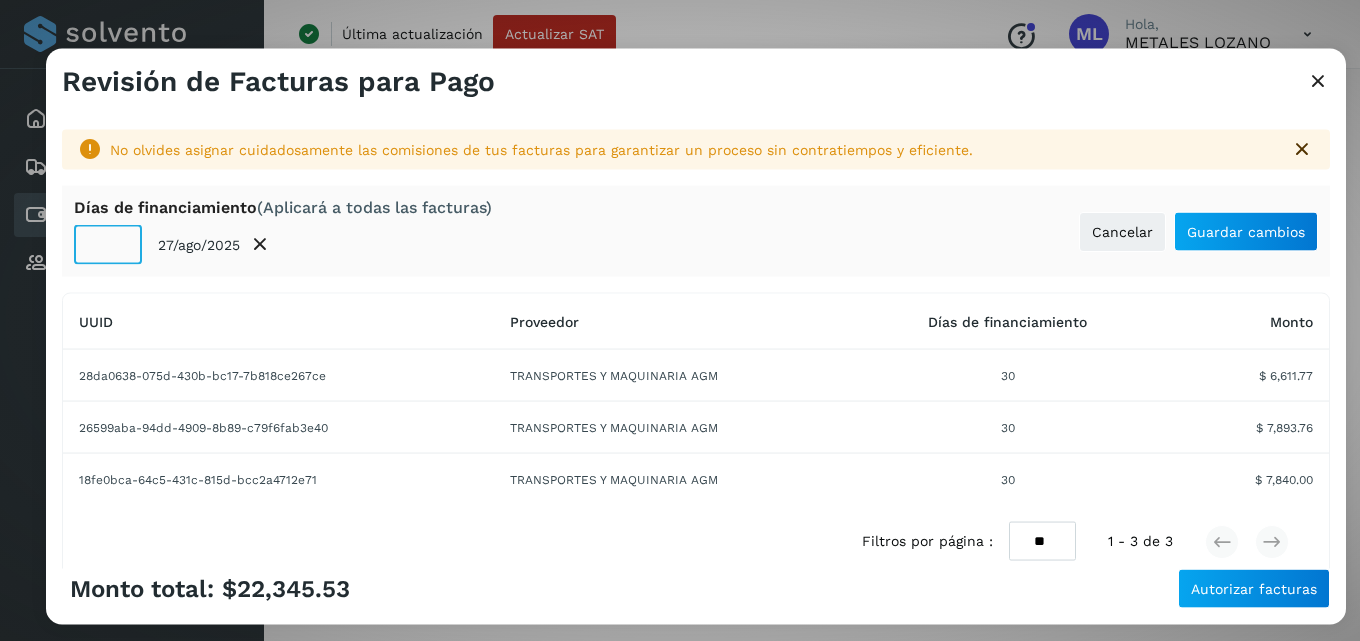 click on "**" 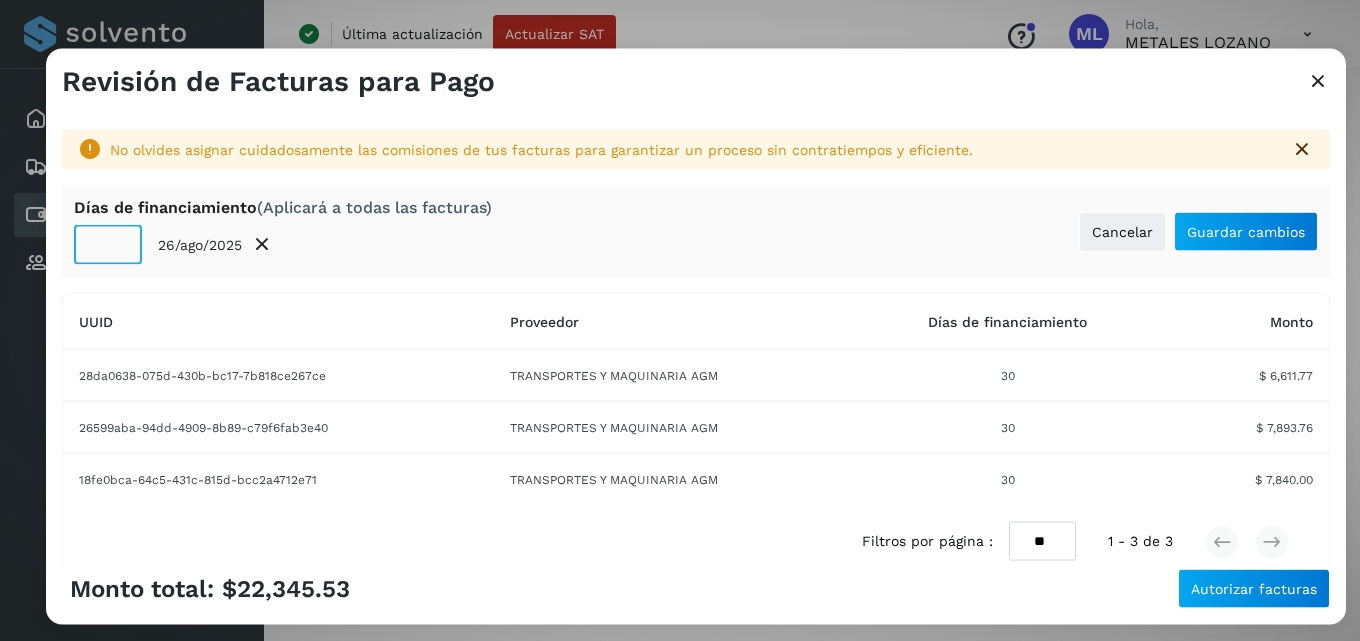 click on "**" 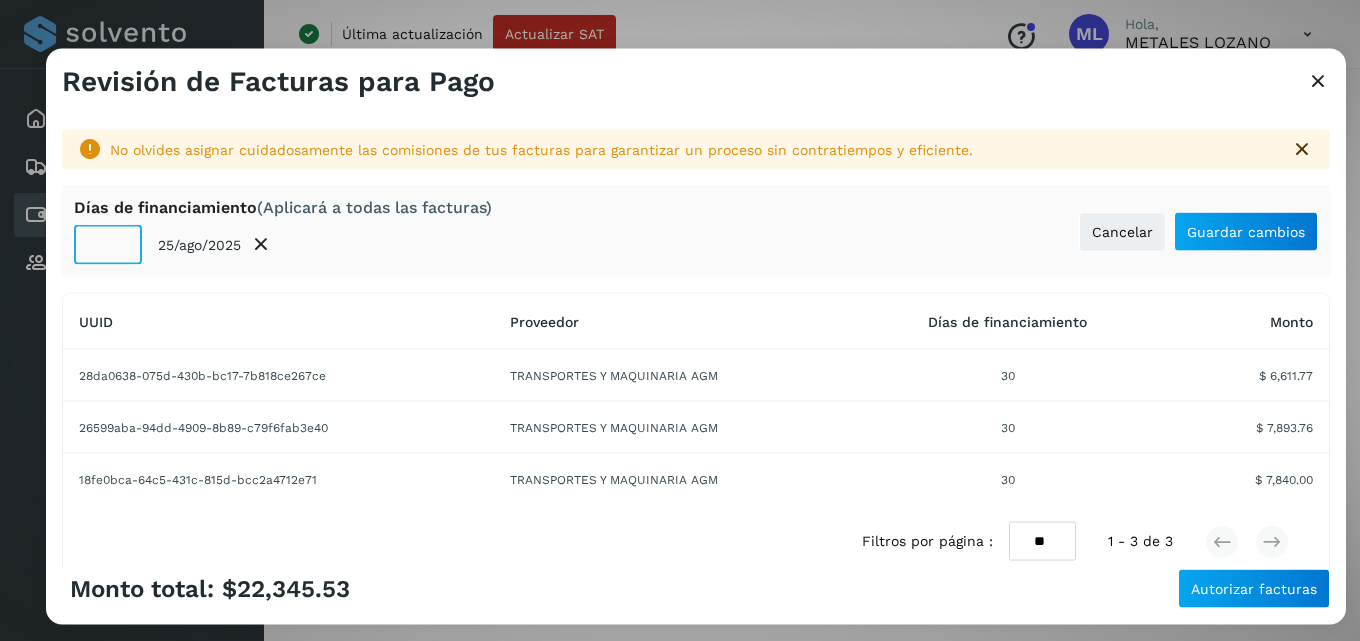 click on "**" 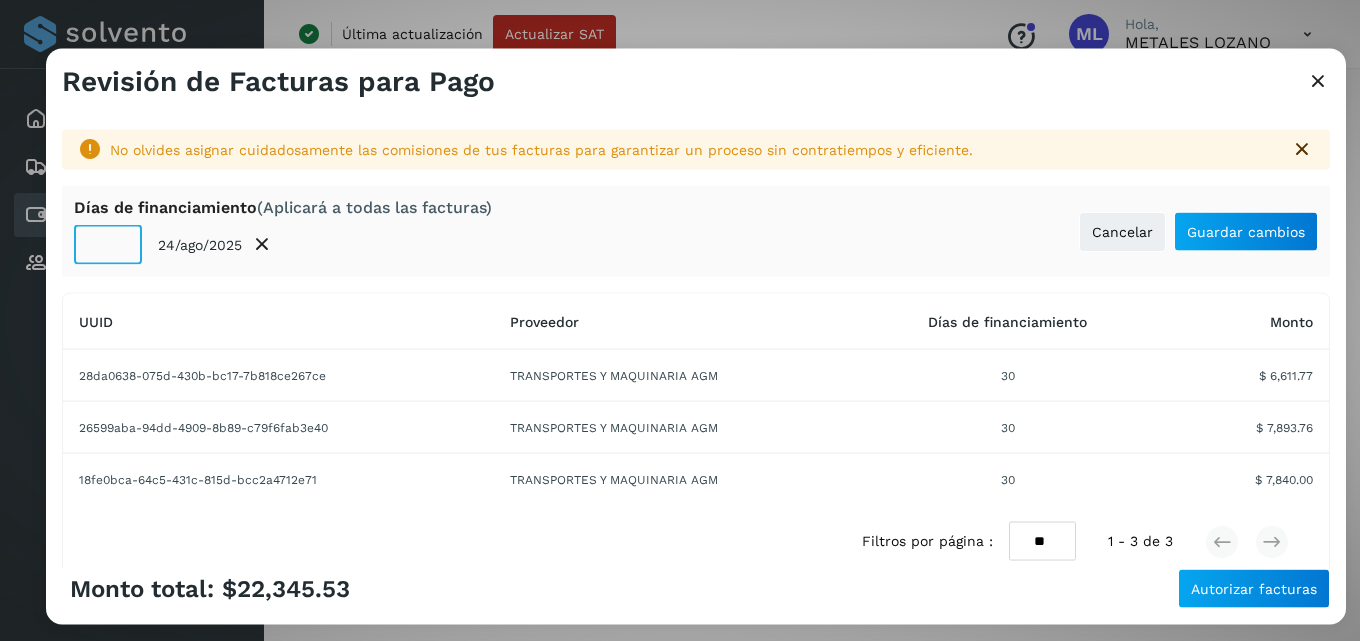 click on "**" 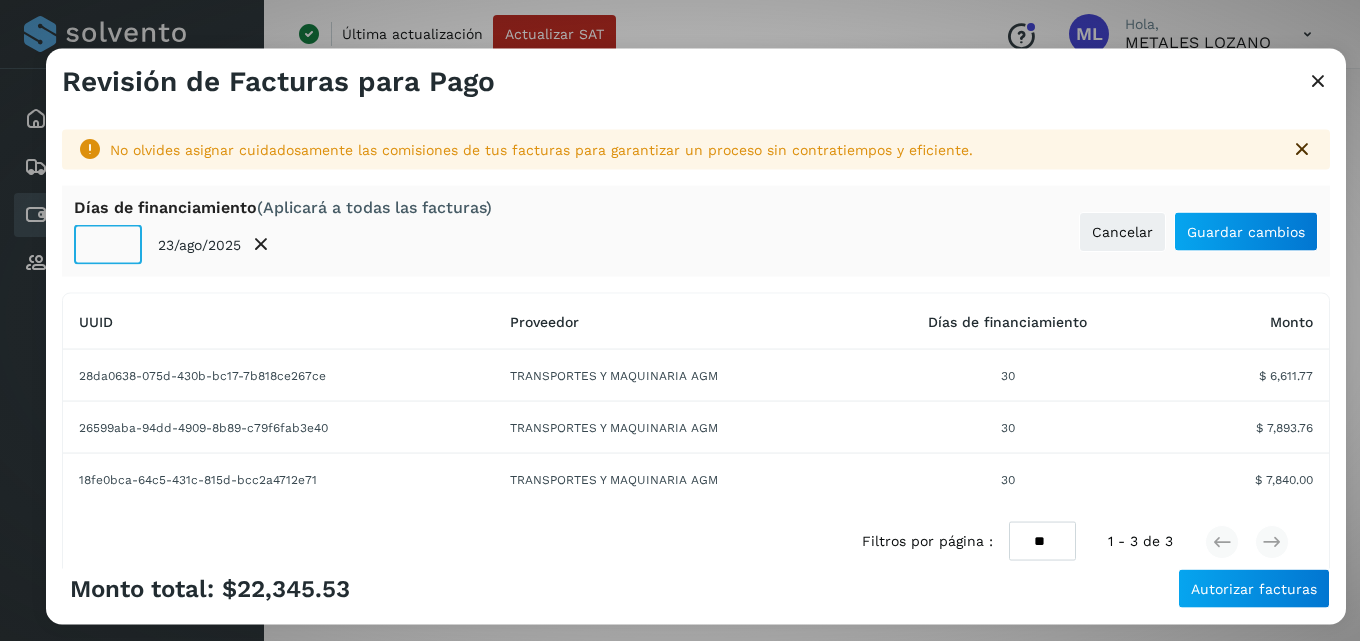 click on "**" 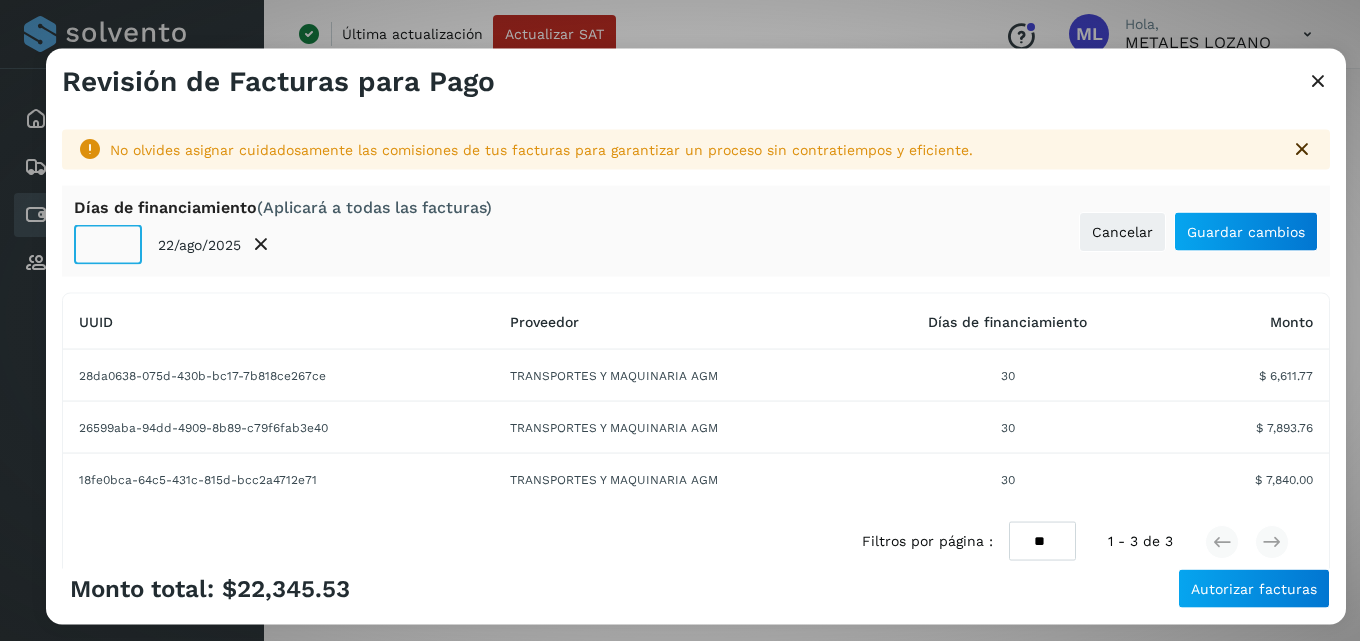 click on "**" 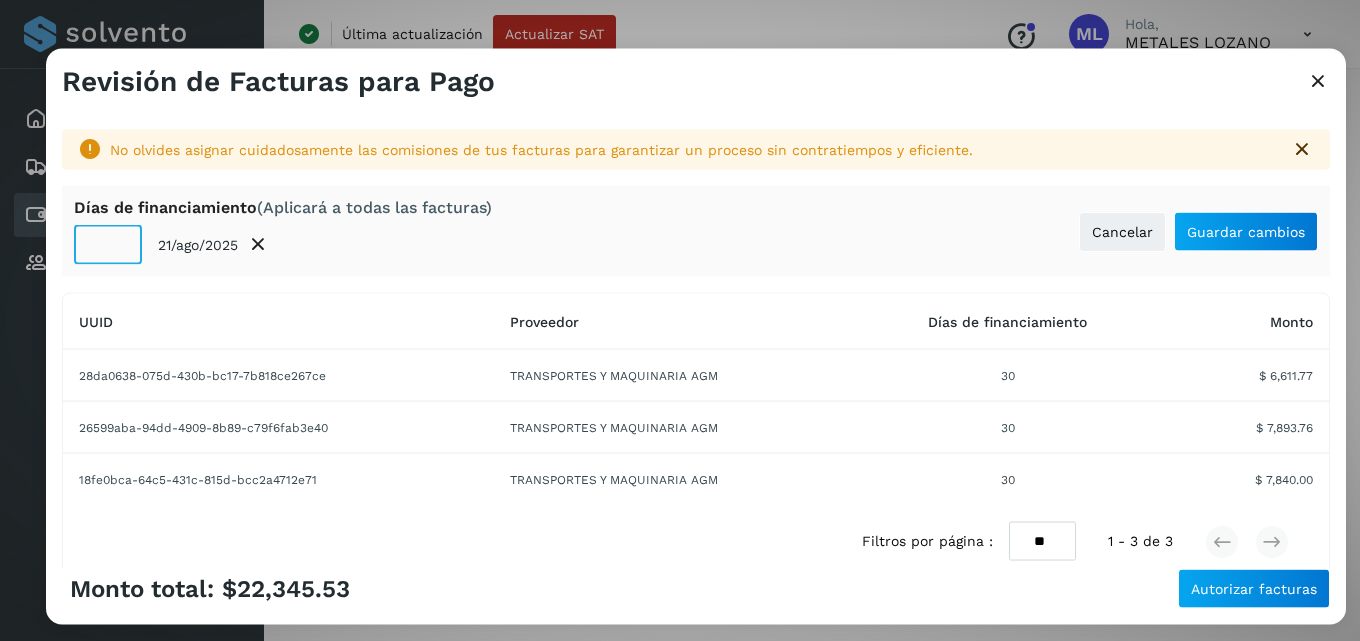 click on "**" 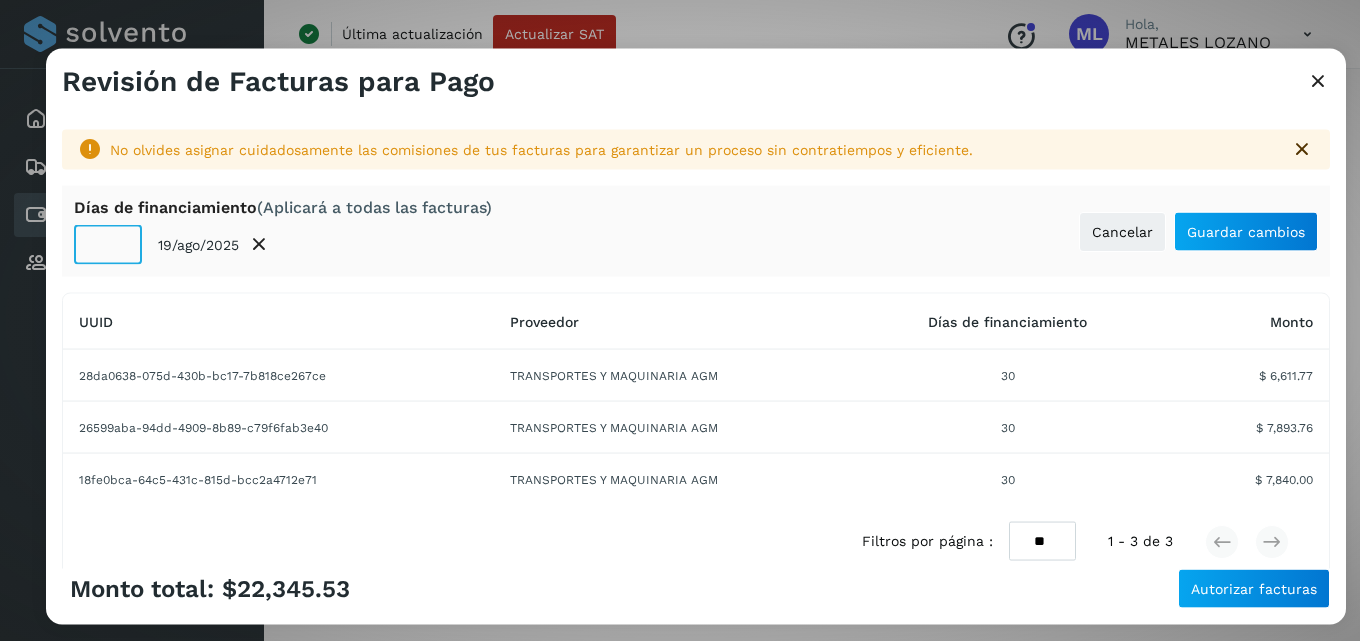 click on "**" 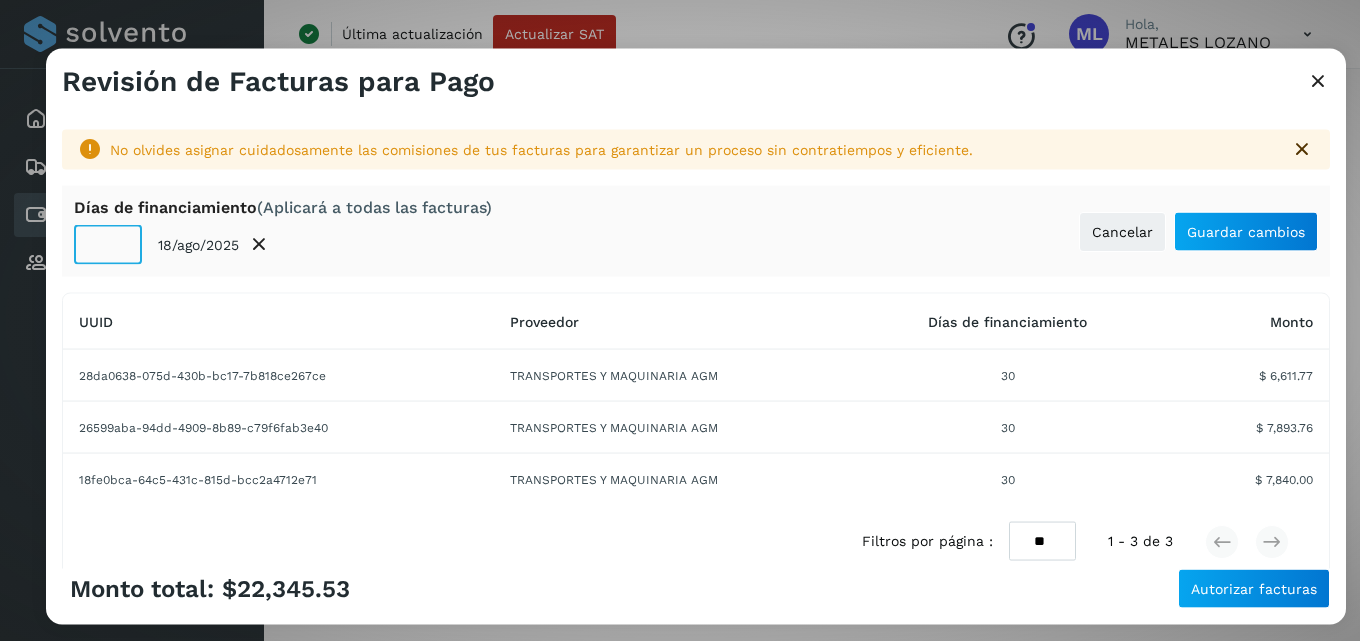 click on "**" 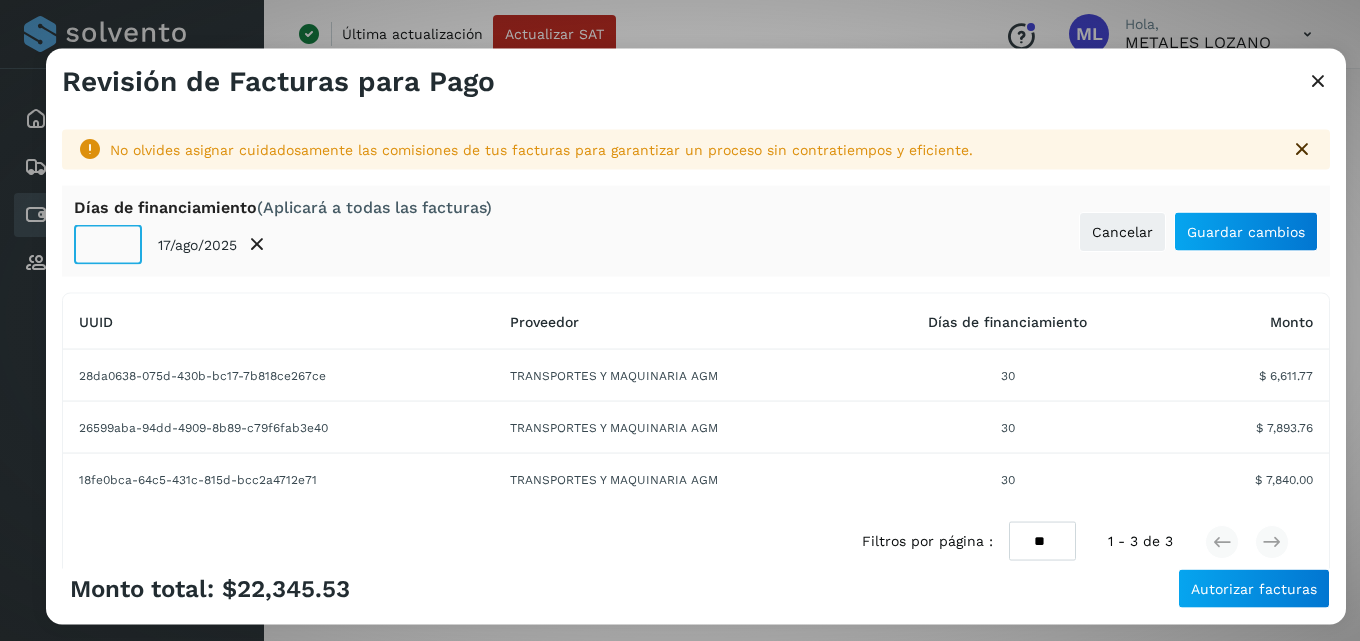 click on "**" 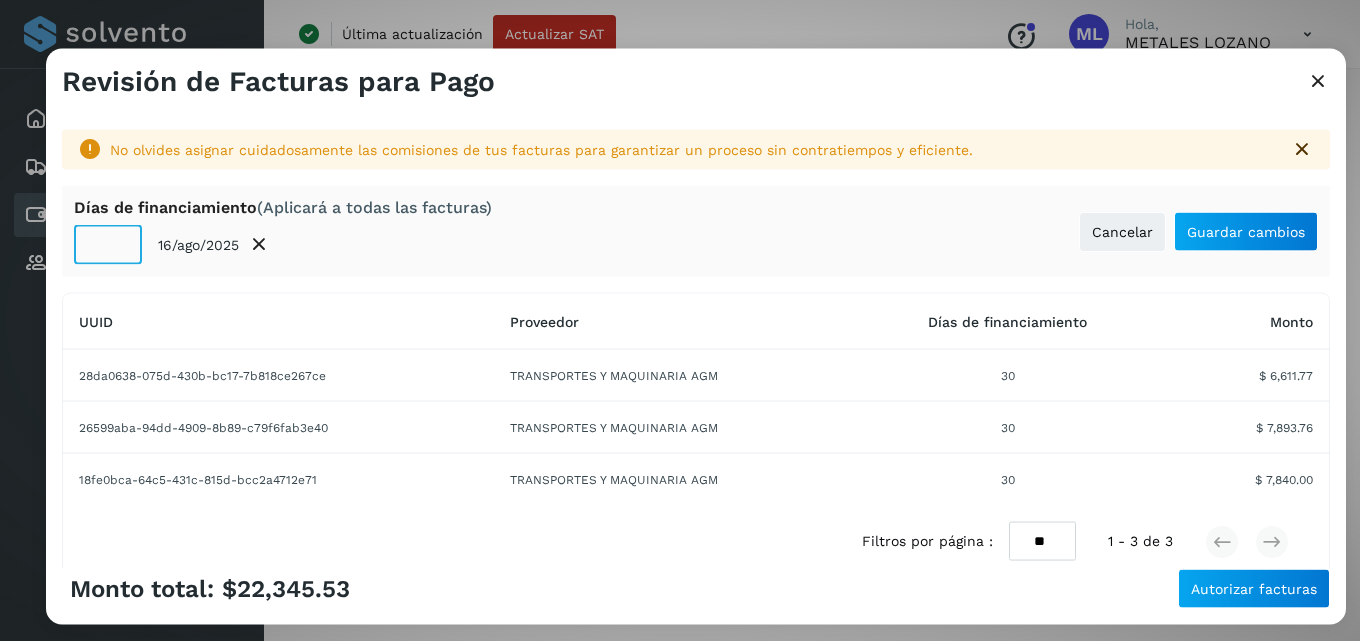 click on "**" 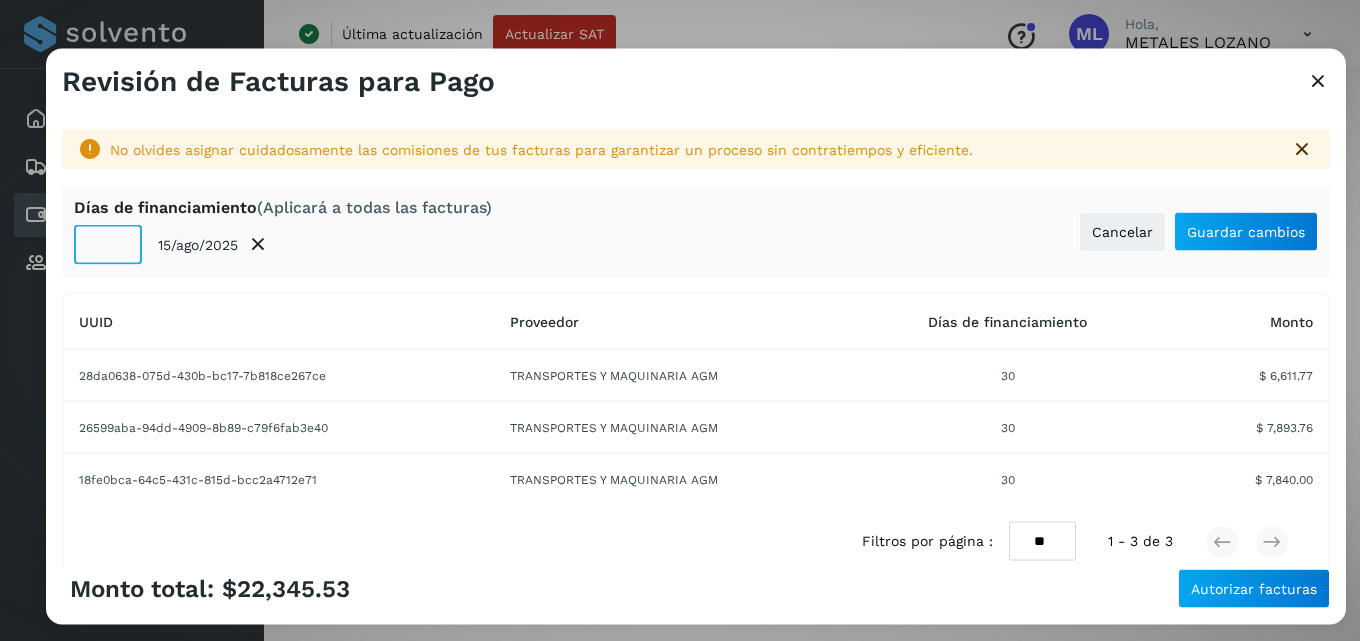 click on "**" 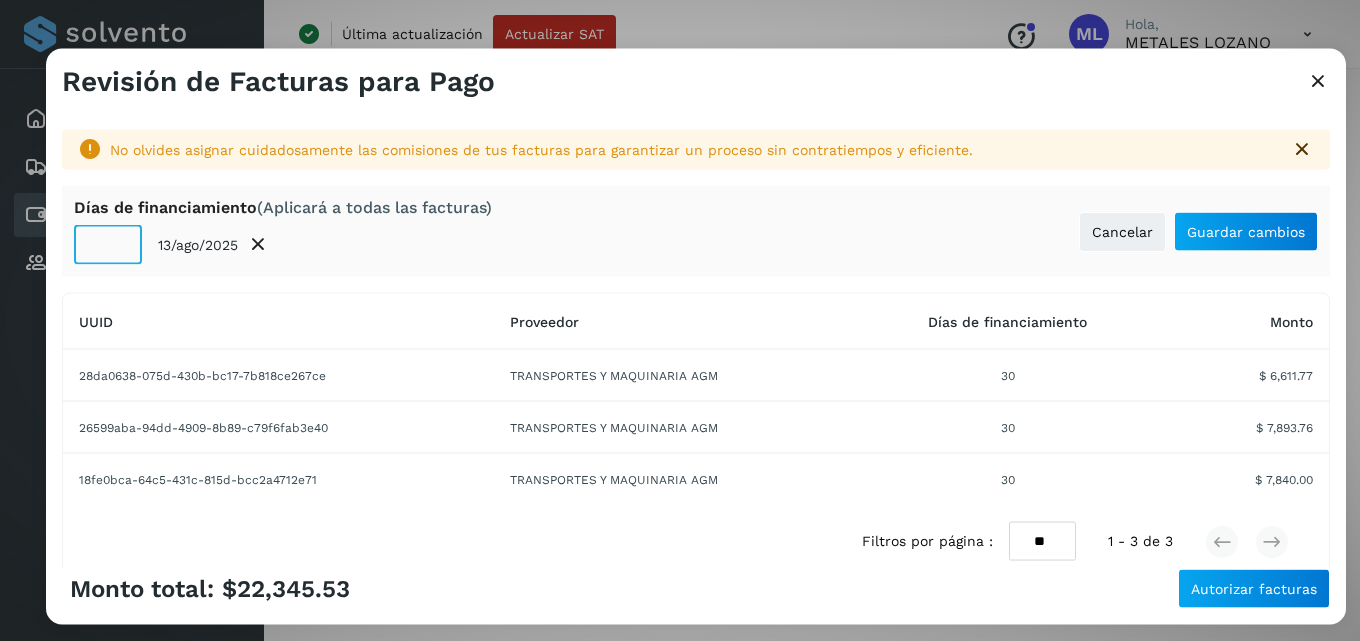 click on "**" 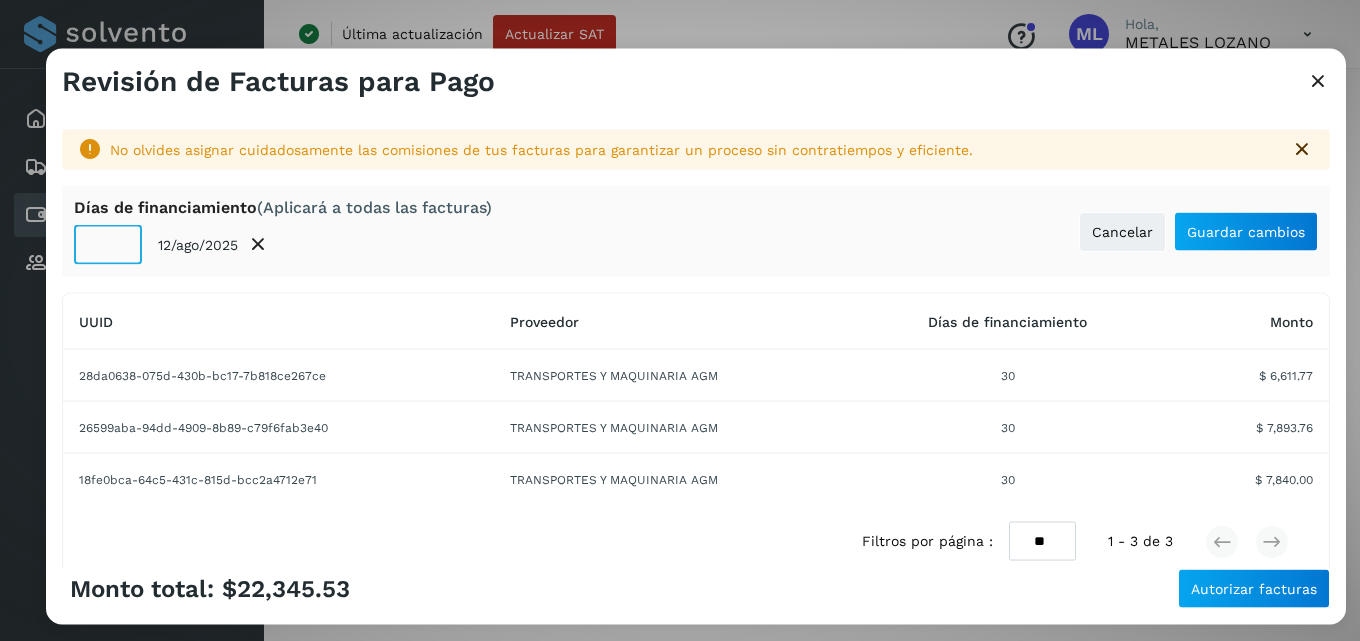 click on "**" 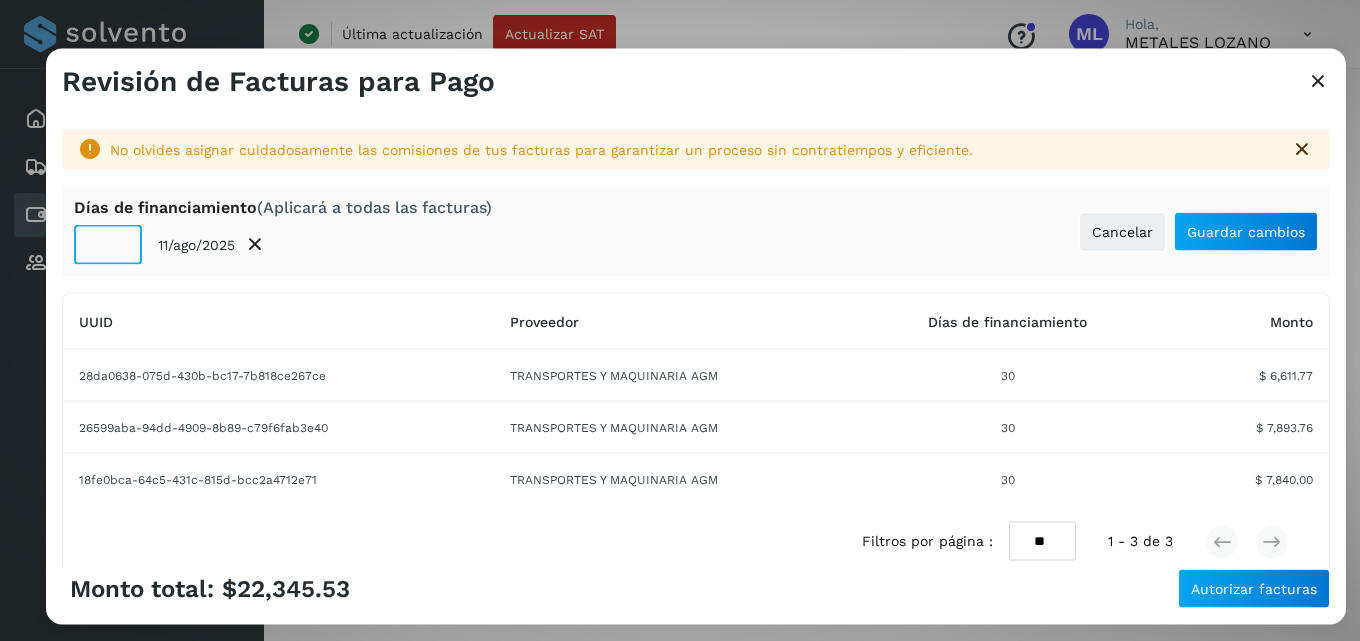 click on "**" 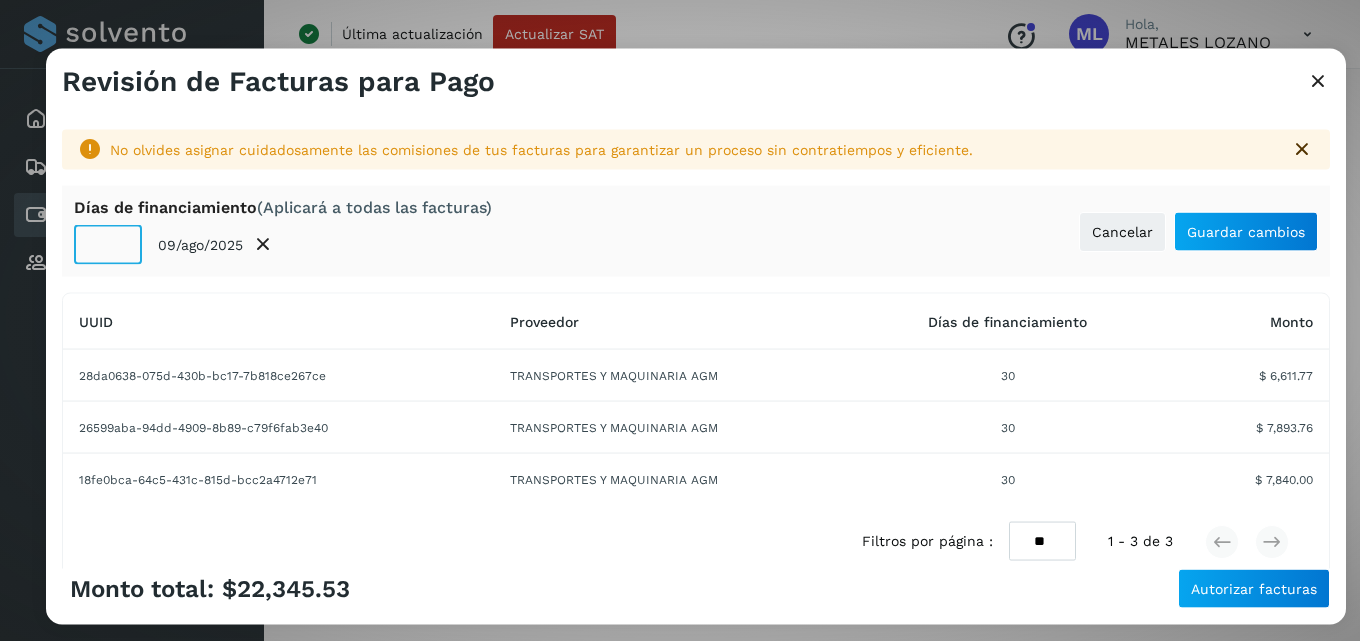 click on "**" 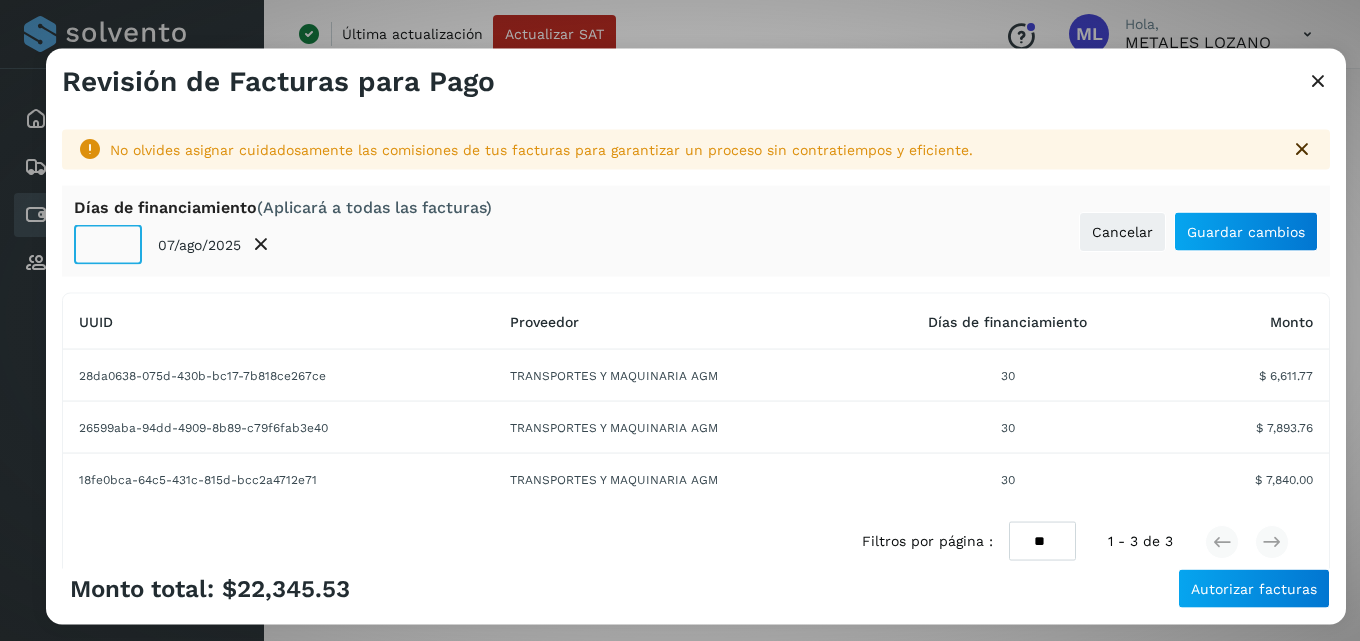 type on "*" 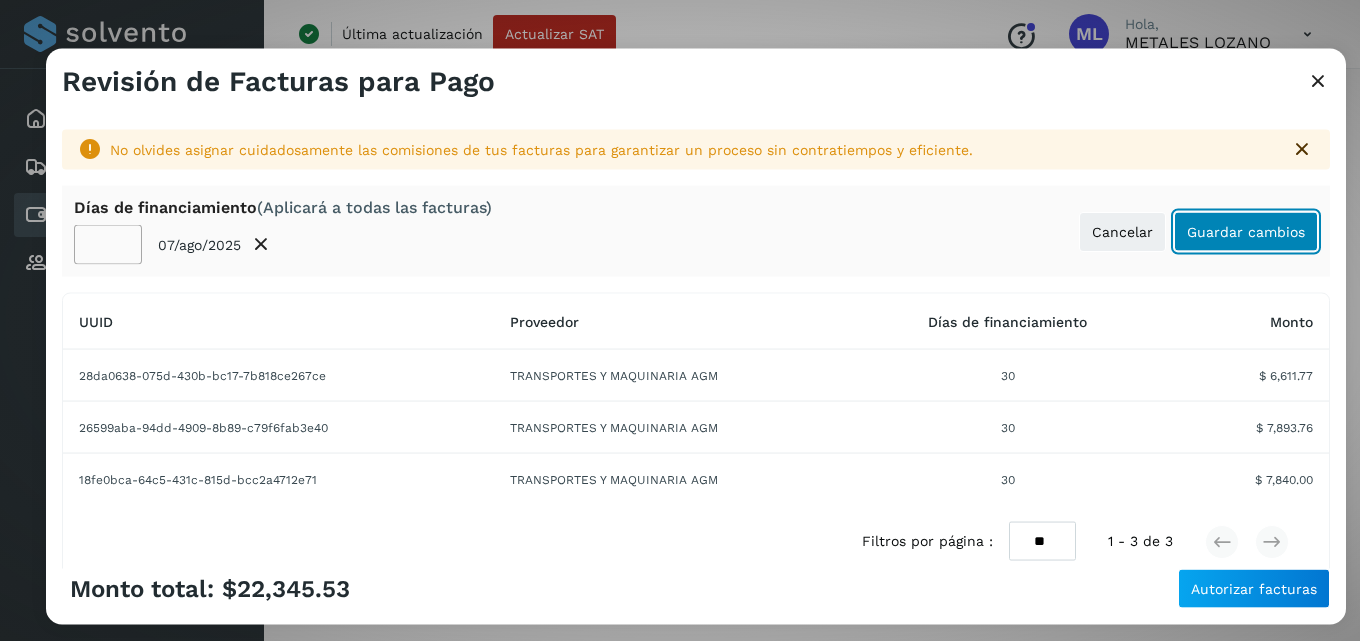 click on "Guardar cambios" at bounding box center (1246, 231) 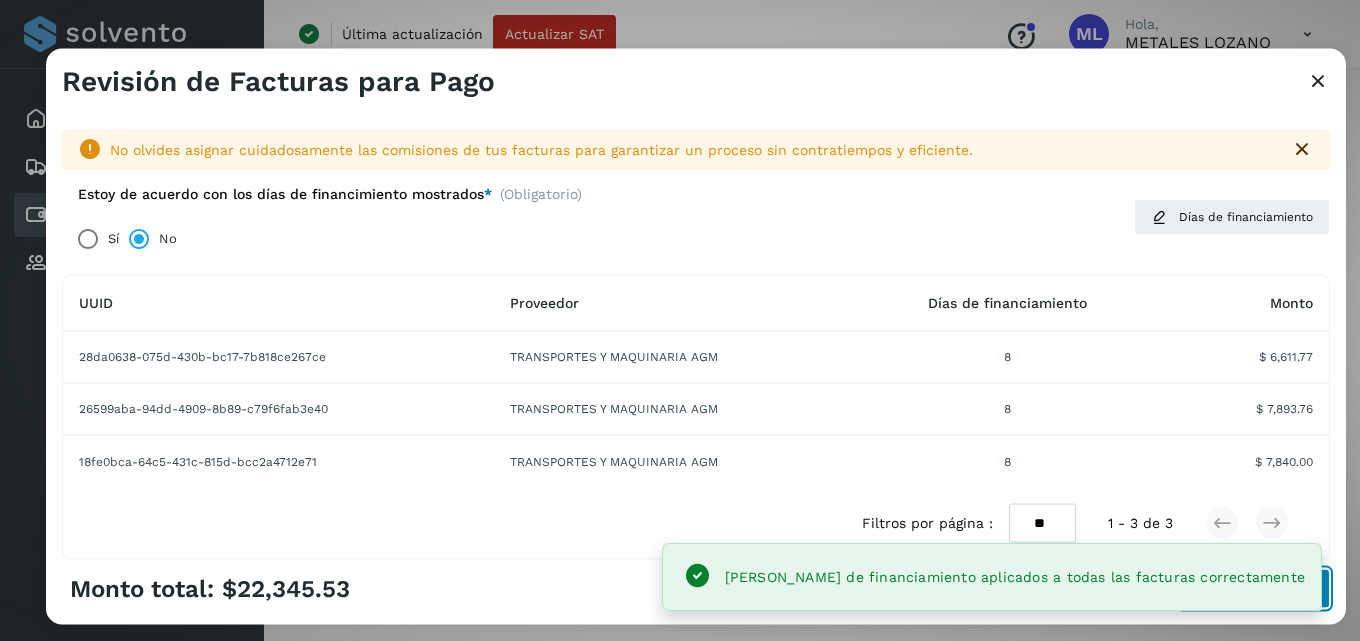 click on "Autorizar facturas" at bounding box center (1254, 589) 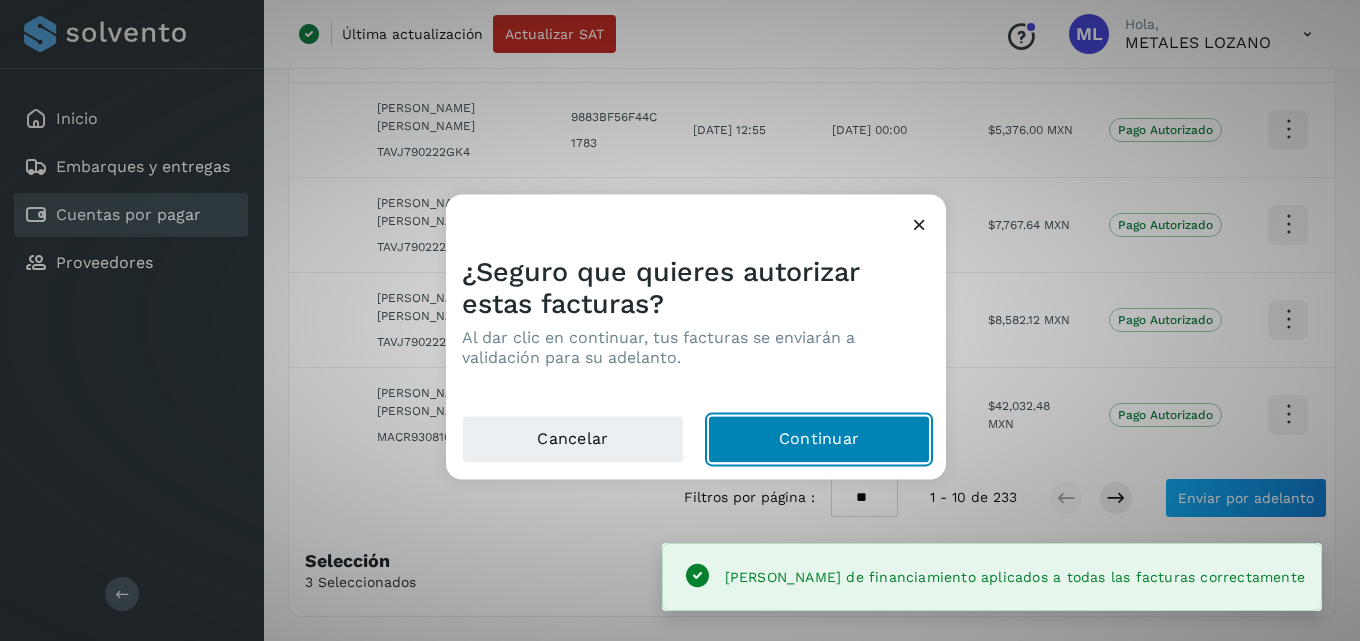 click on "Continuar" 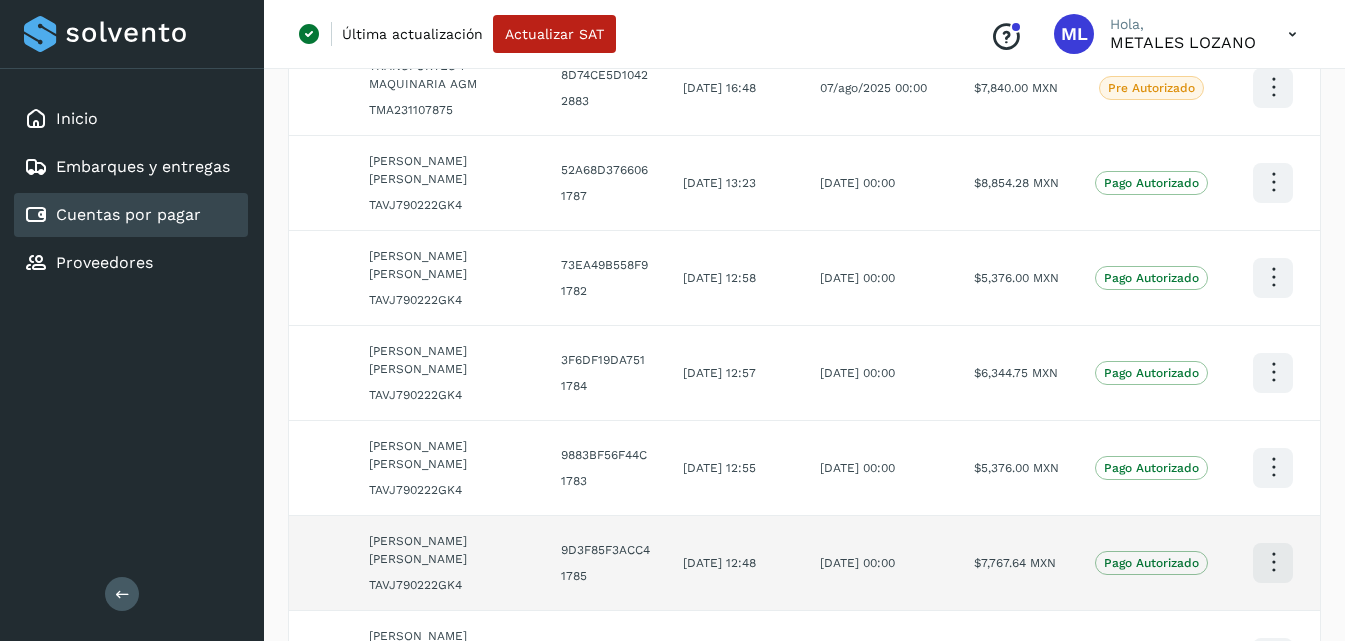 scroll, scrollTop: 0, scrollLeft: 0, axis: both 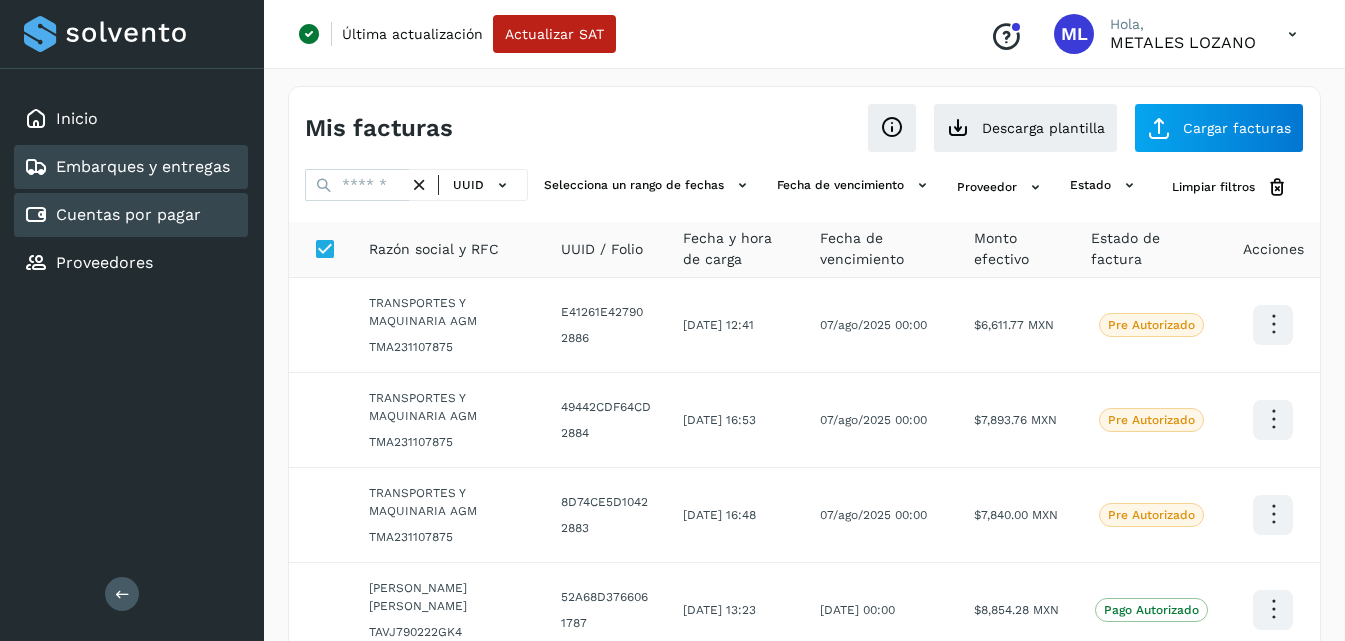 click on "Embarques y entregas" at bounding box center [143, 166] 